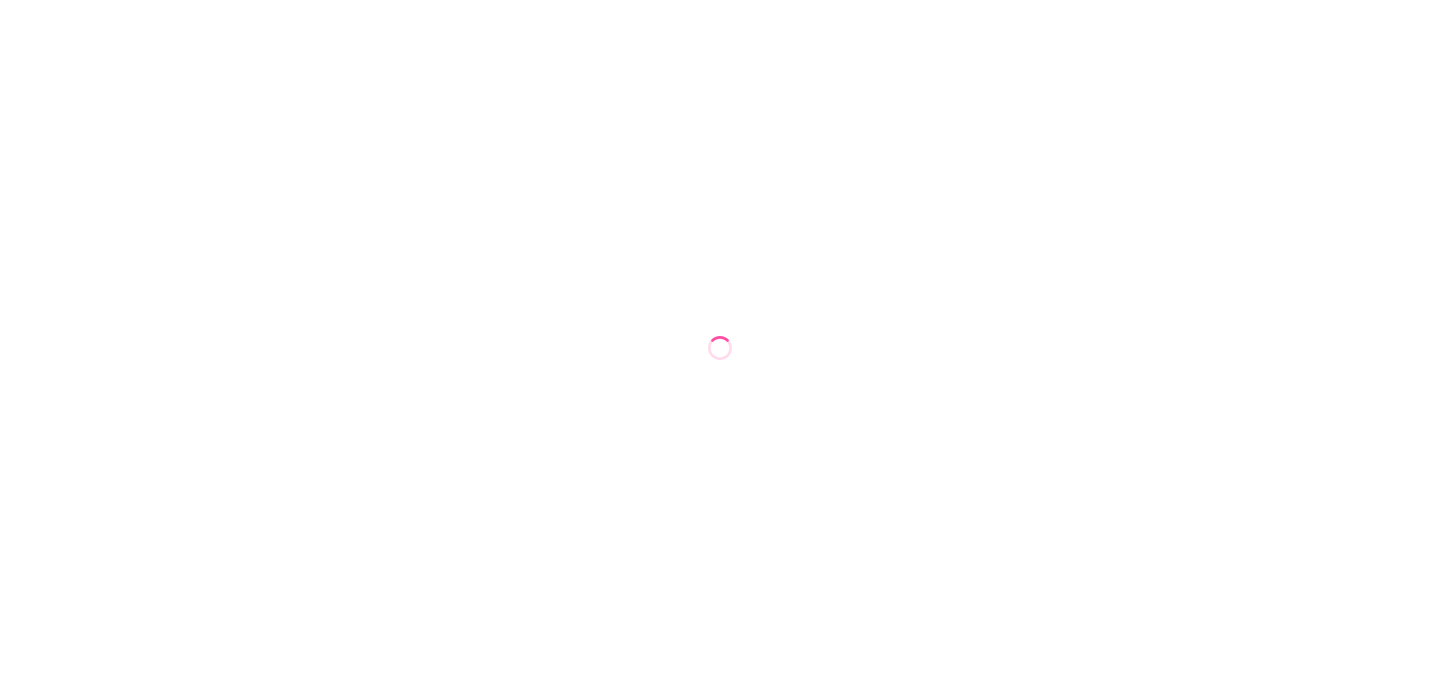 scroll, scrollTop: 0, scrollLeft: 0, axis: both 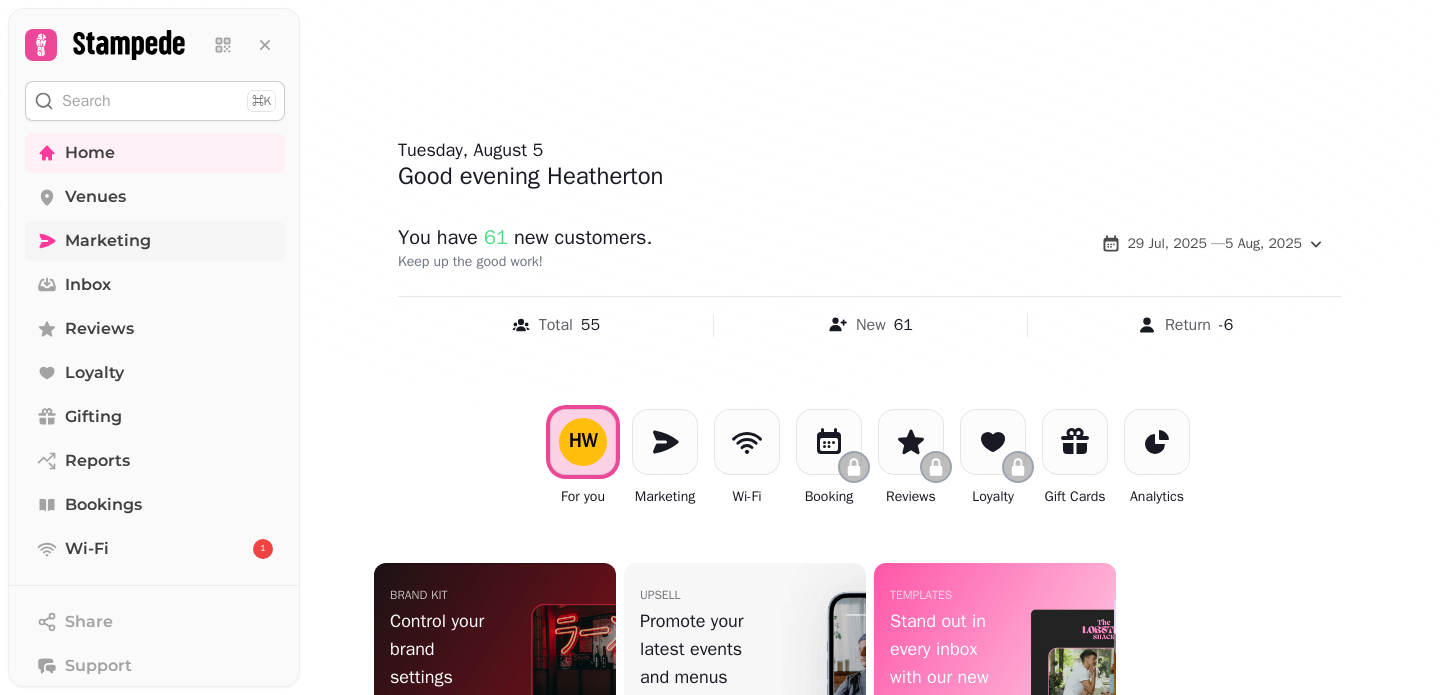click on "Marketing" at bounding box center (108, 241) 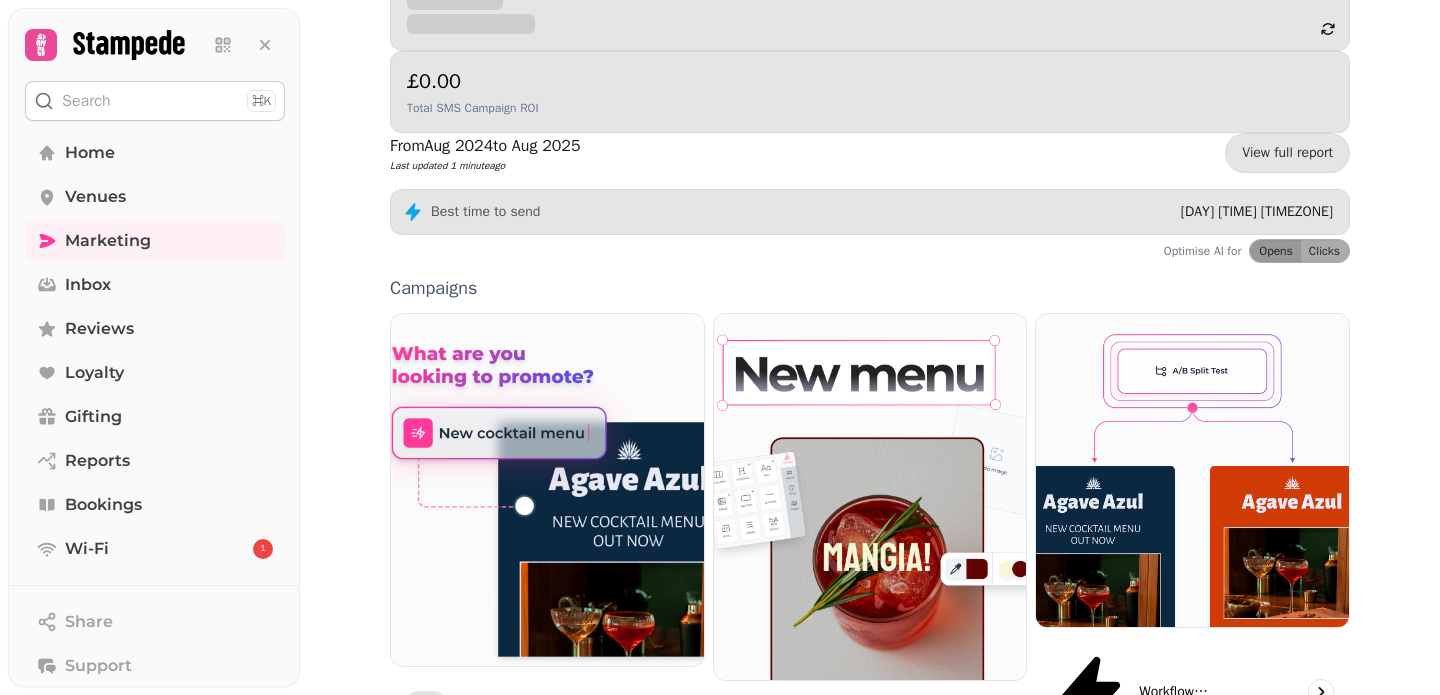scroll, scrollTop: 442, scrollLeft: 0, axis: vertical 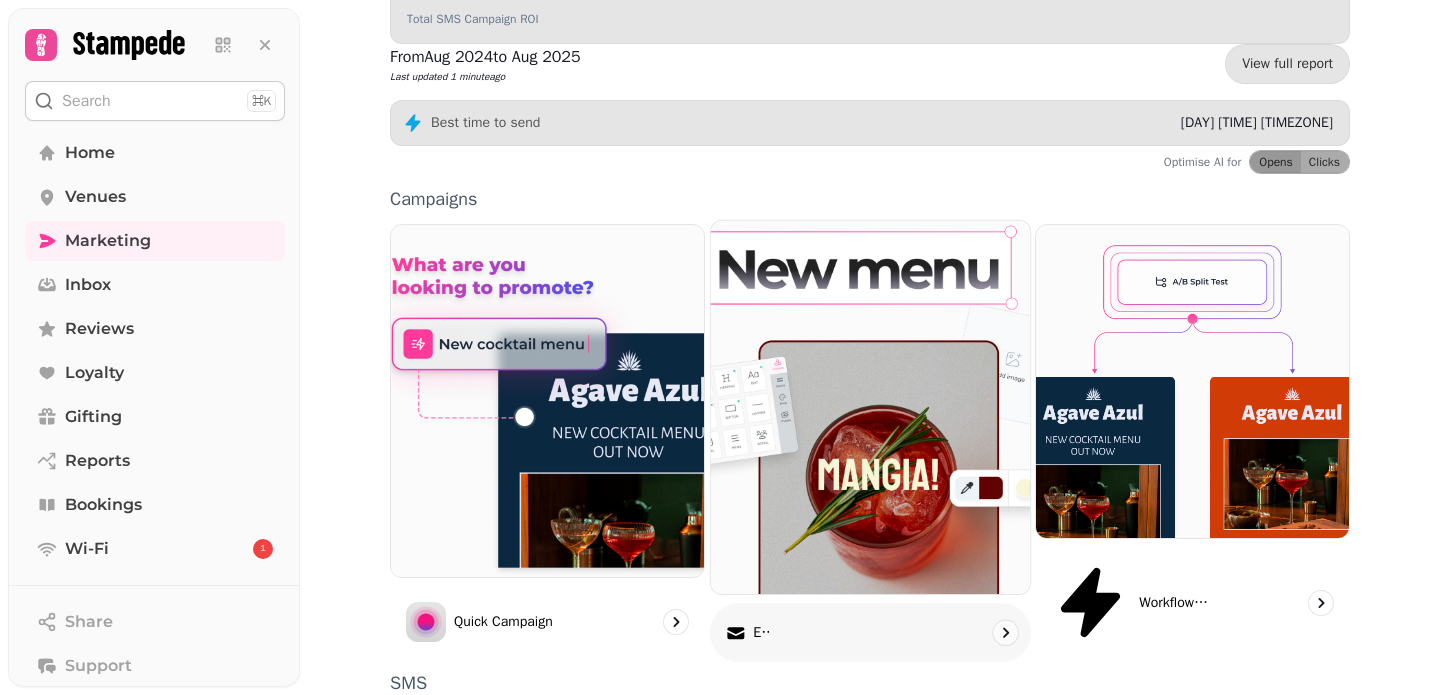 click on "Email" at bounding box center [870, 633] 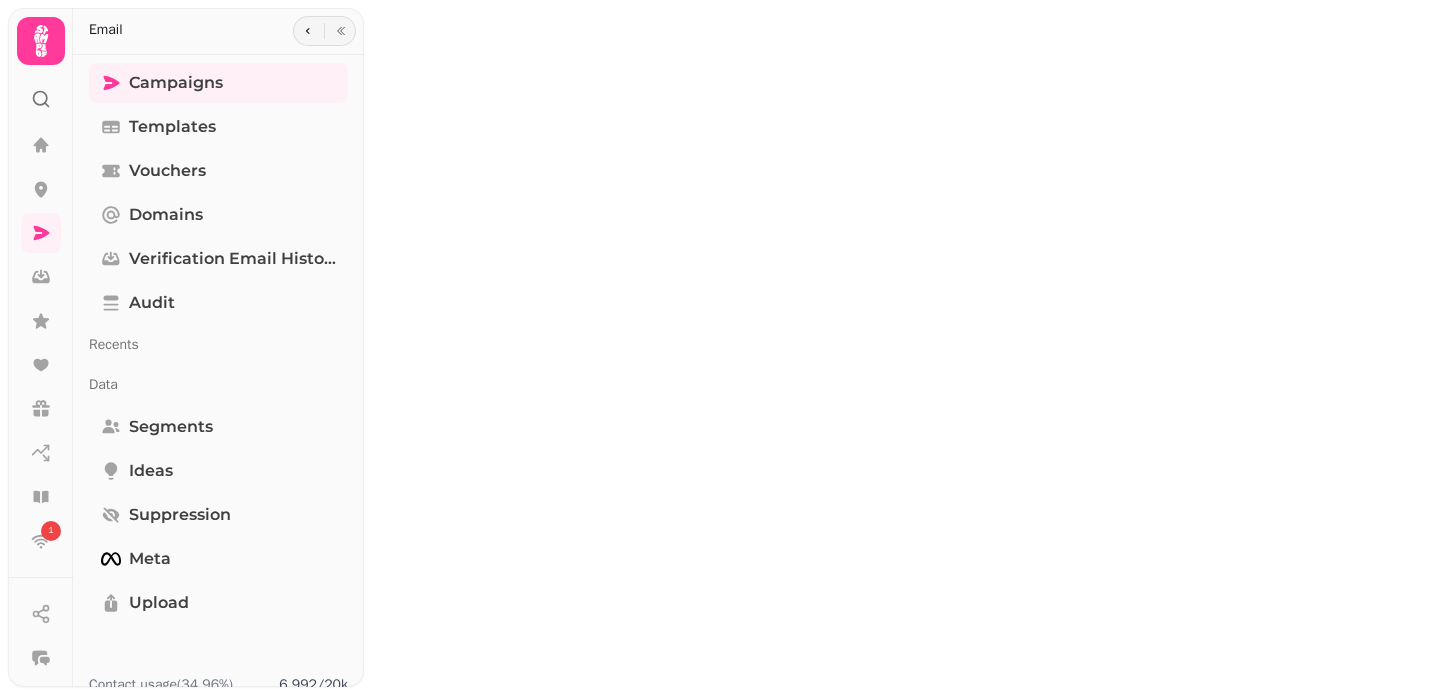 scroll, scrollTop: 0, scrollLeft: 0, axis: both 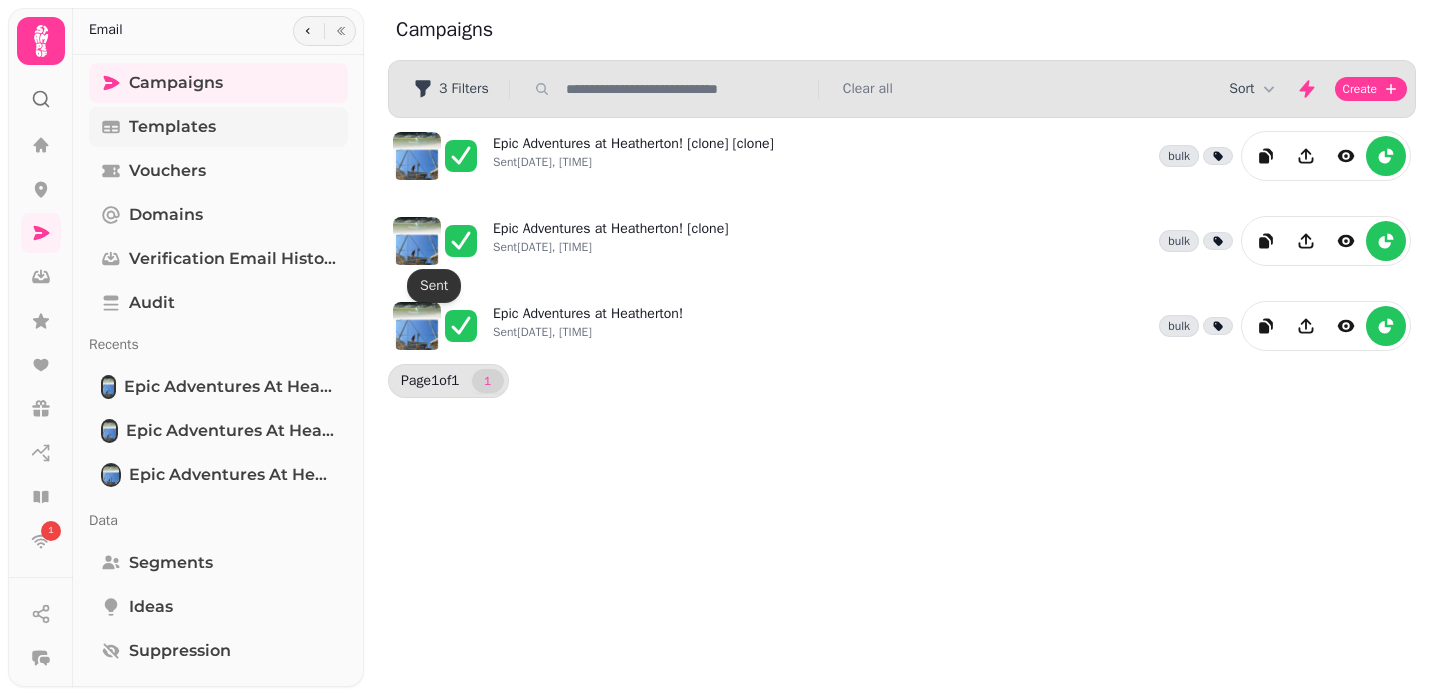 click on "Templates" at bounding box center [172, 127] 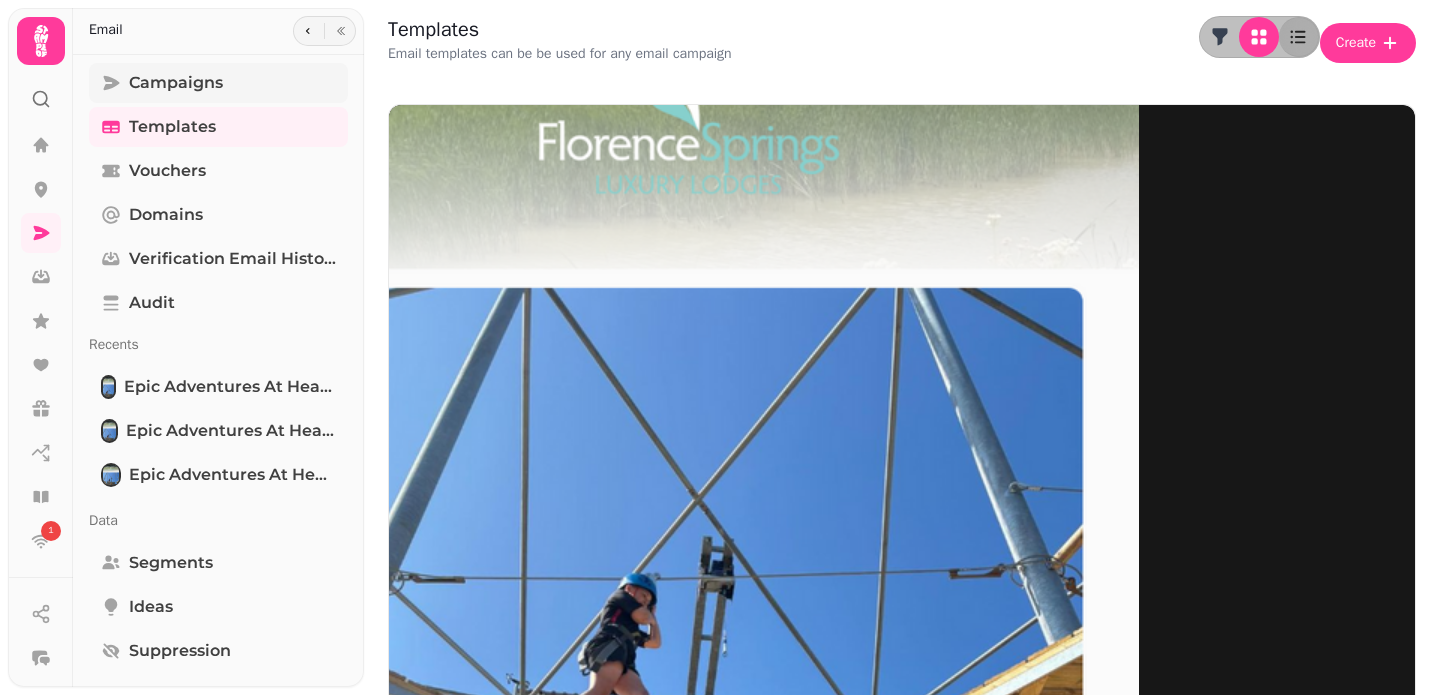 click on "Campaigns" at bounding box center [218, 83] 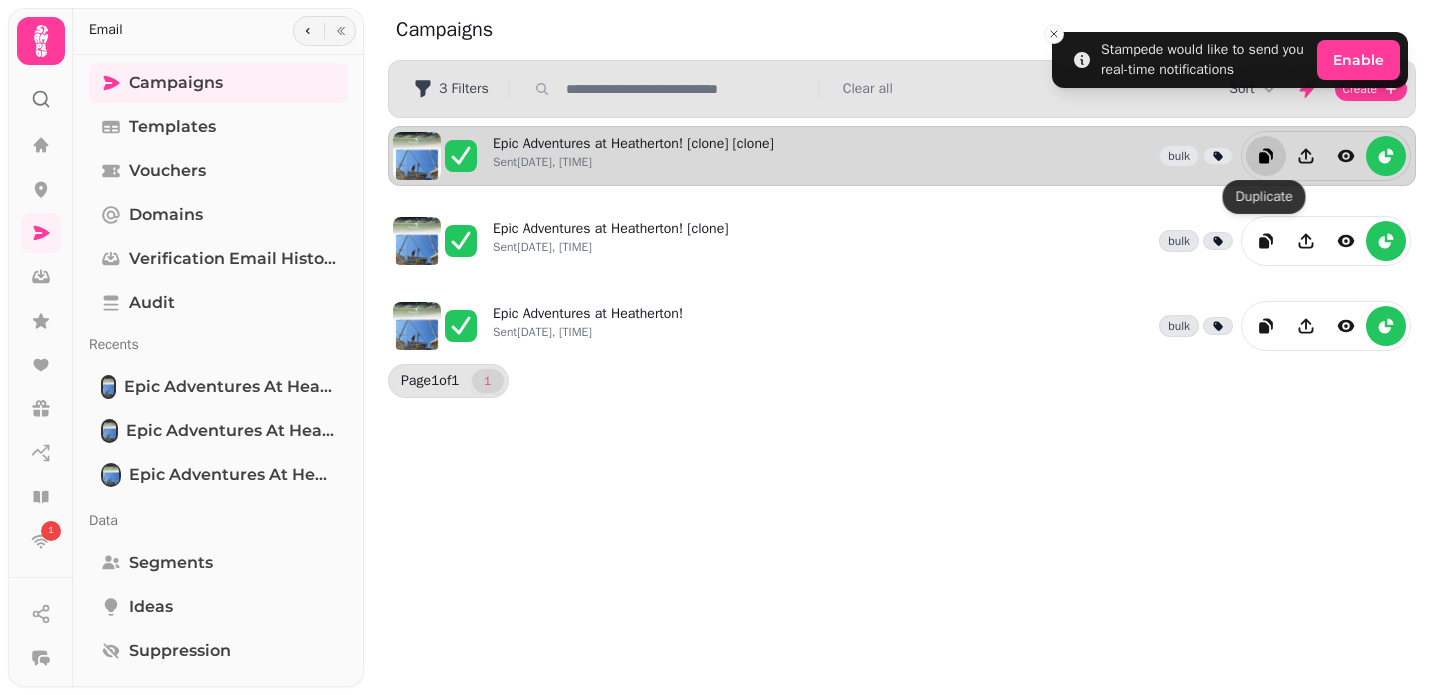 click 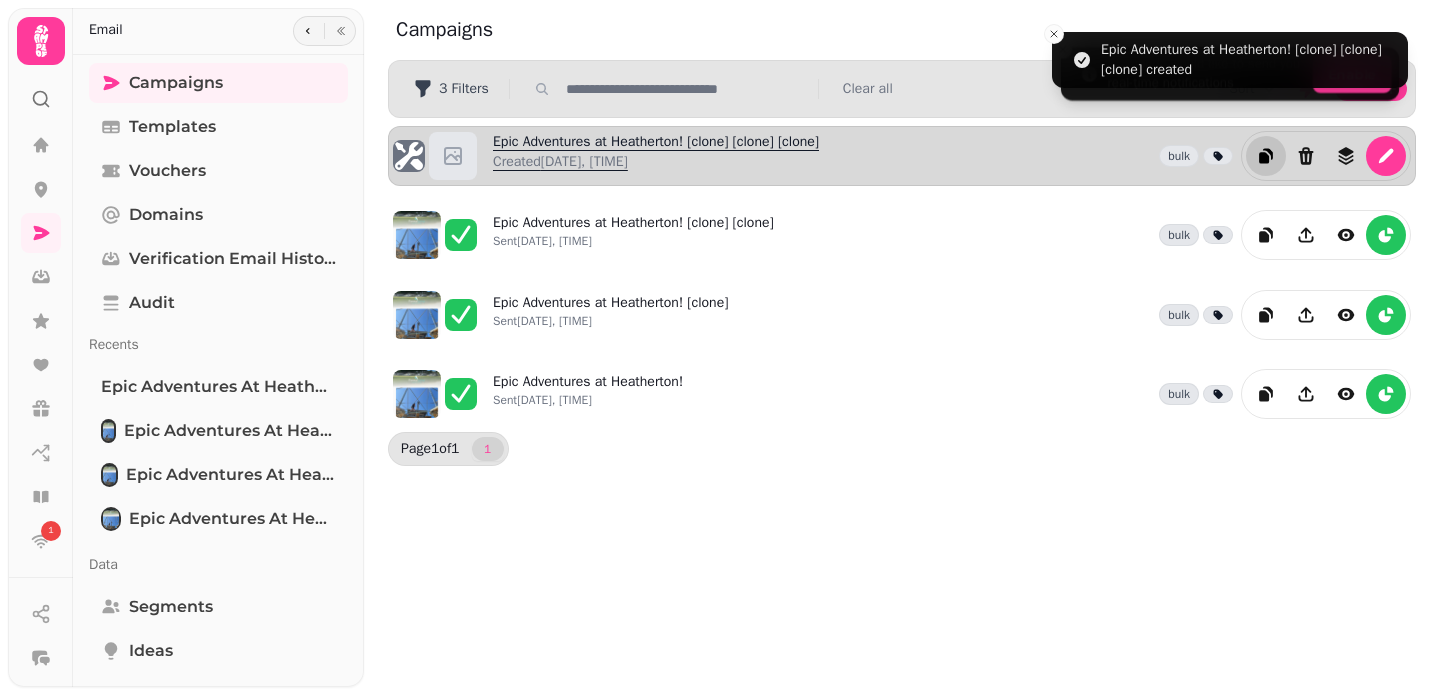 click on "Epic Adventures at Heatherton! [clone] [clone] [clone] Created  5th Aug-25, 5:48 pm" at bounding box center [656, 156] 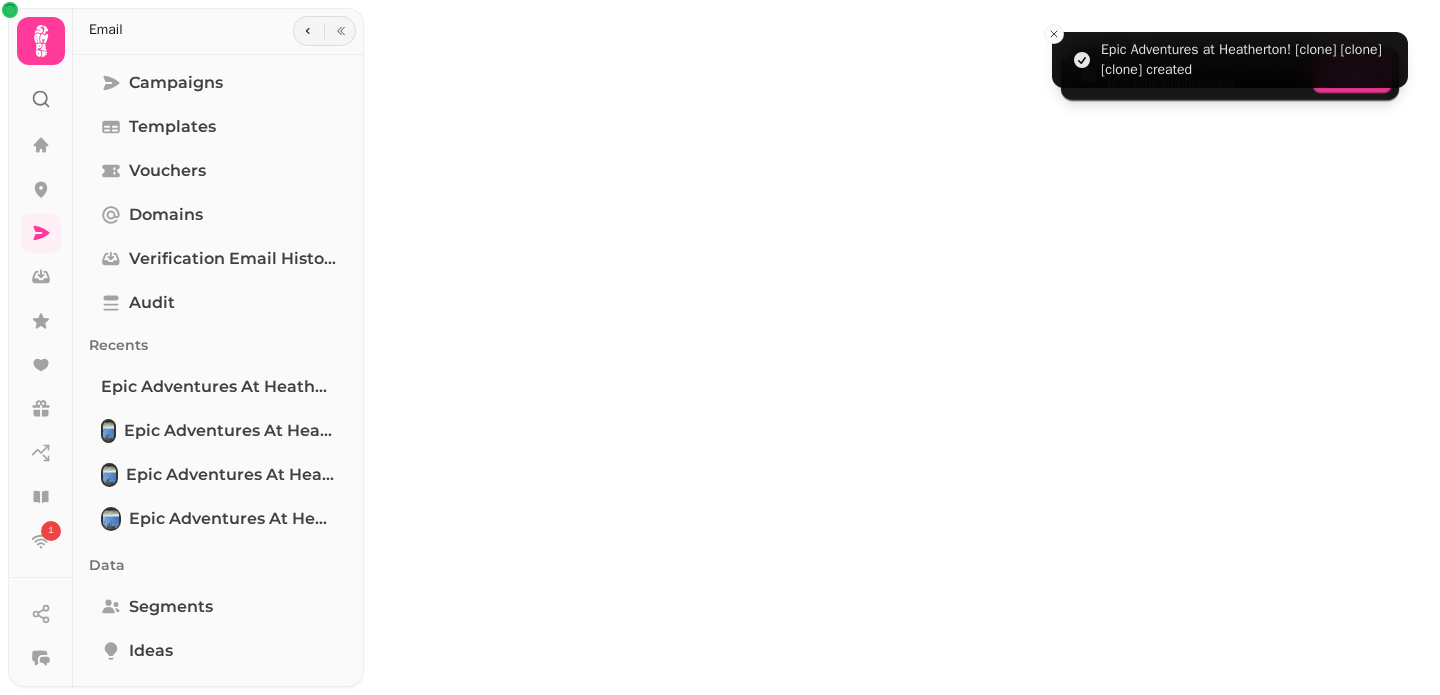 type on "**********" 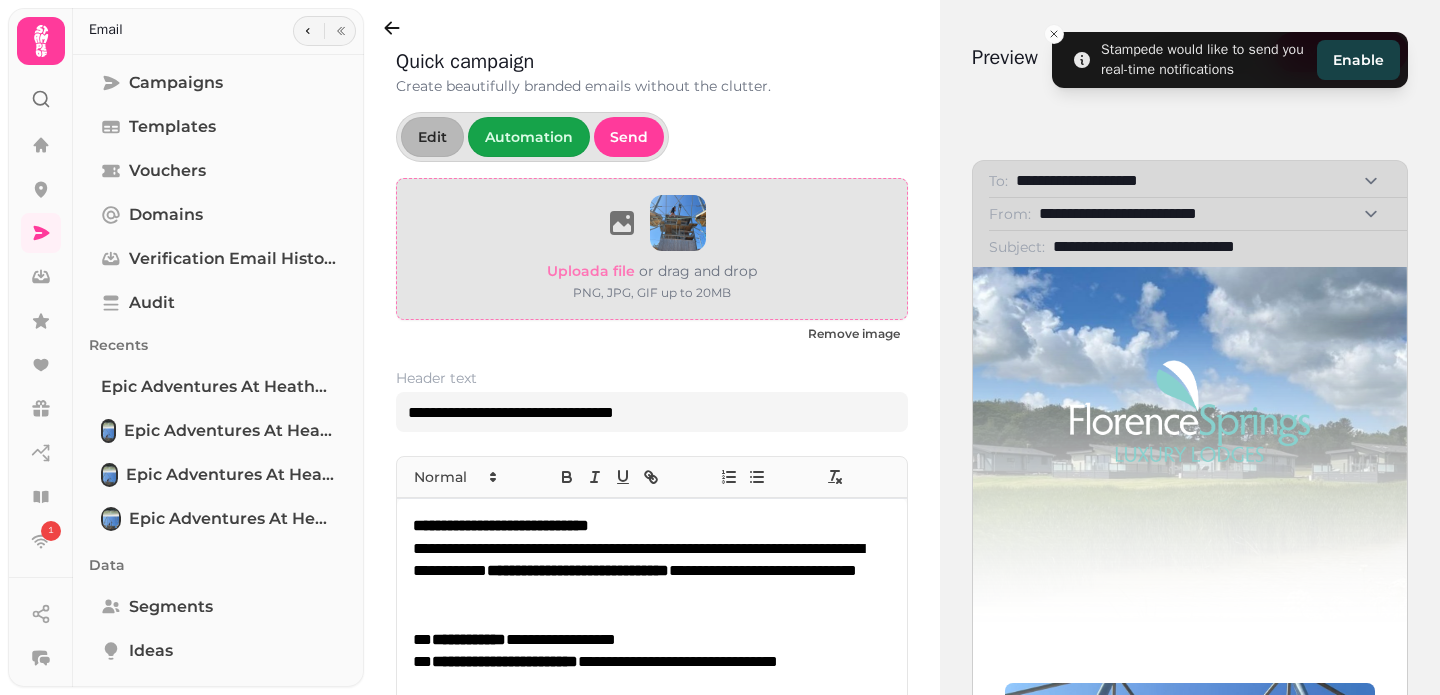 scroll, scrollTop: 55, scrollLeft: 0, axis: vertical 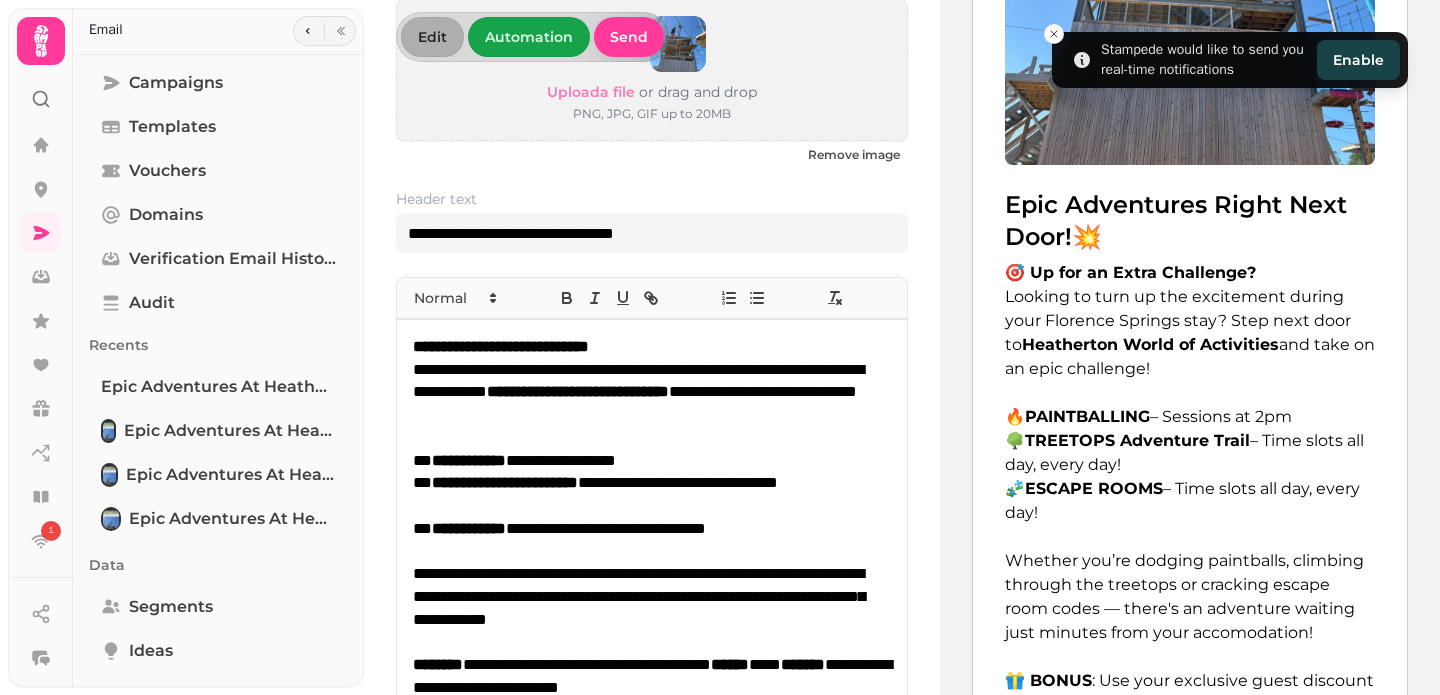 click on "**********" at bounding box center (650, 393) 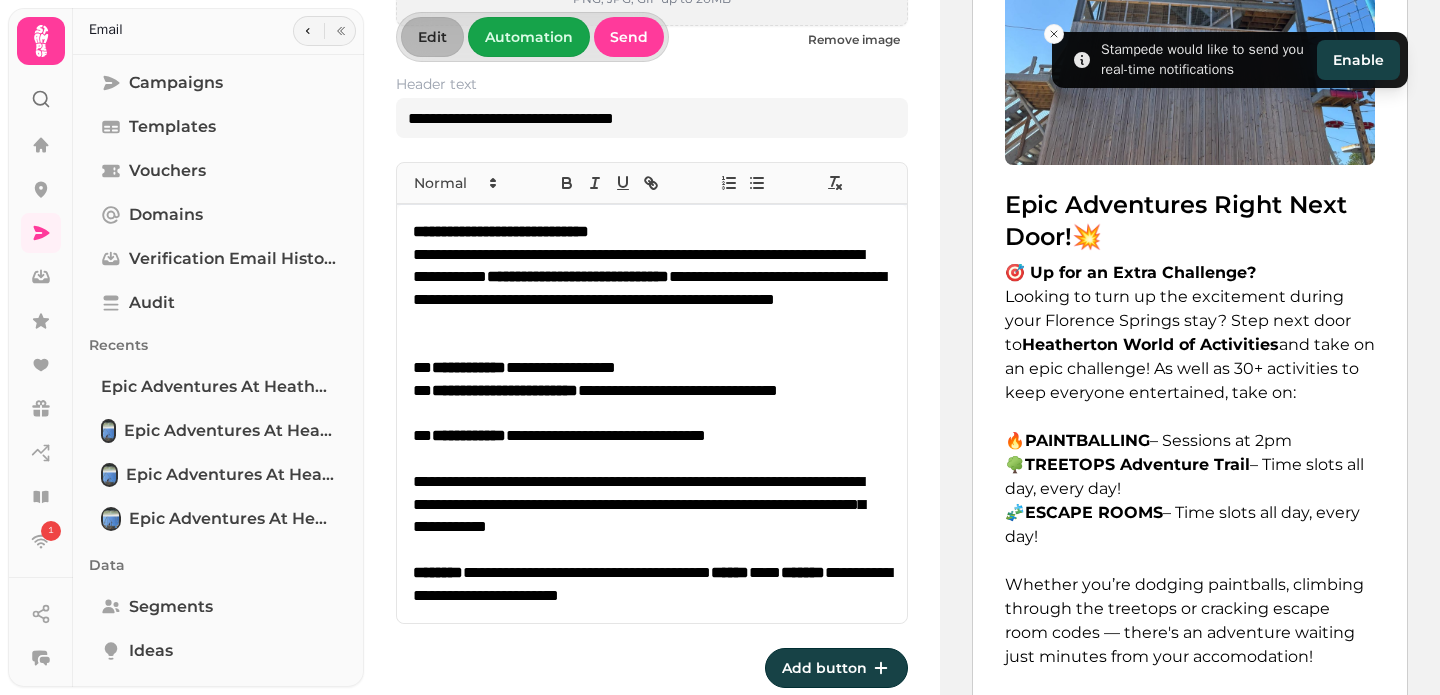 scroll, scrollTop: 295, scrollLeft: 0, axis: vertical 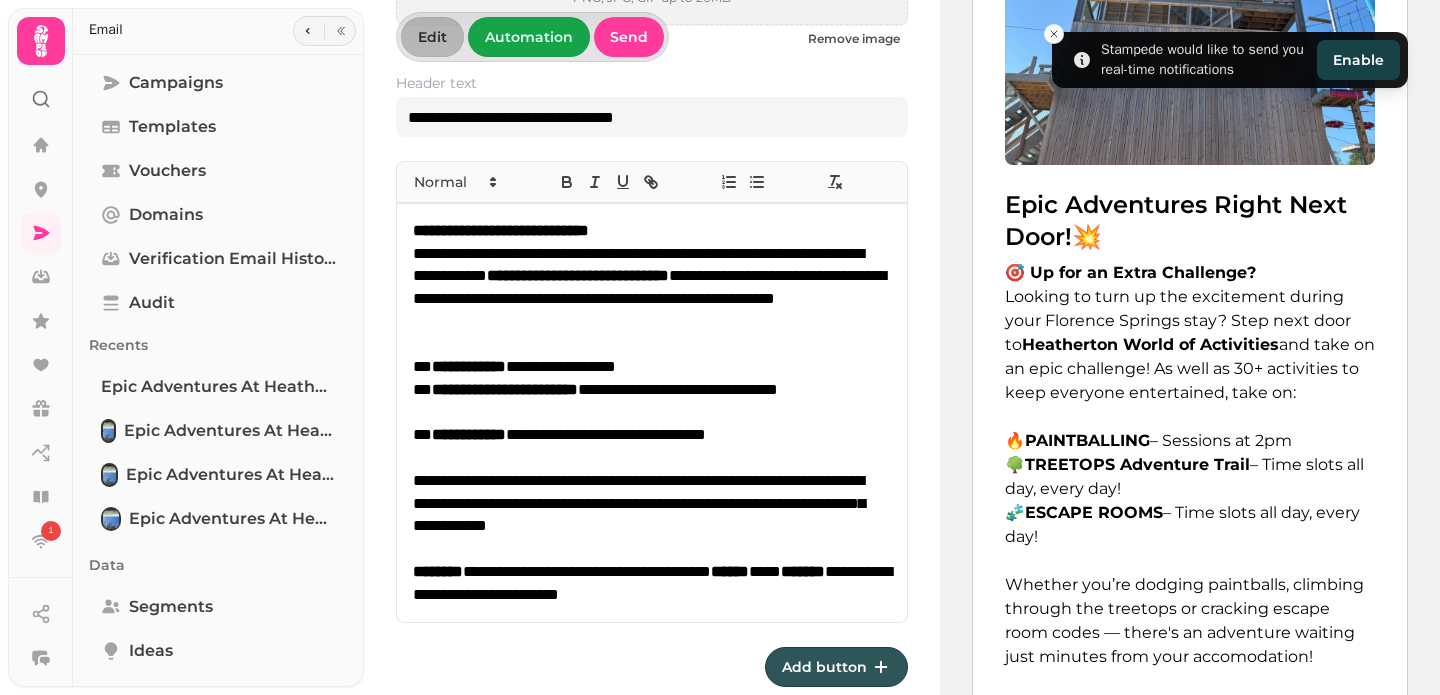 click on "Add button" at bounding box center [824, 667] 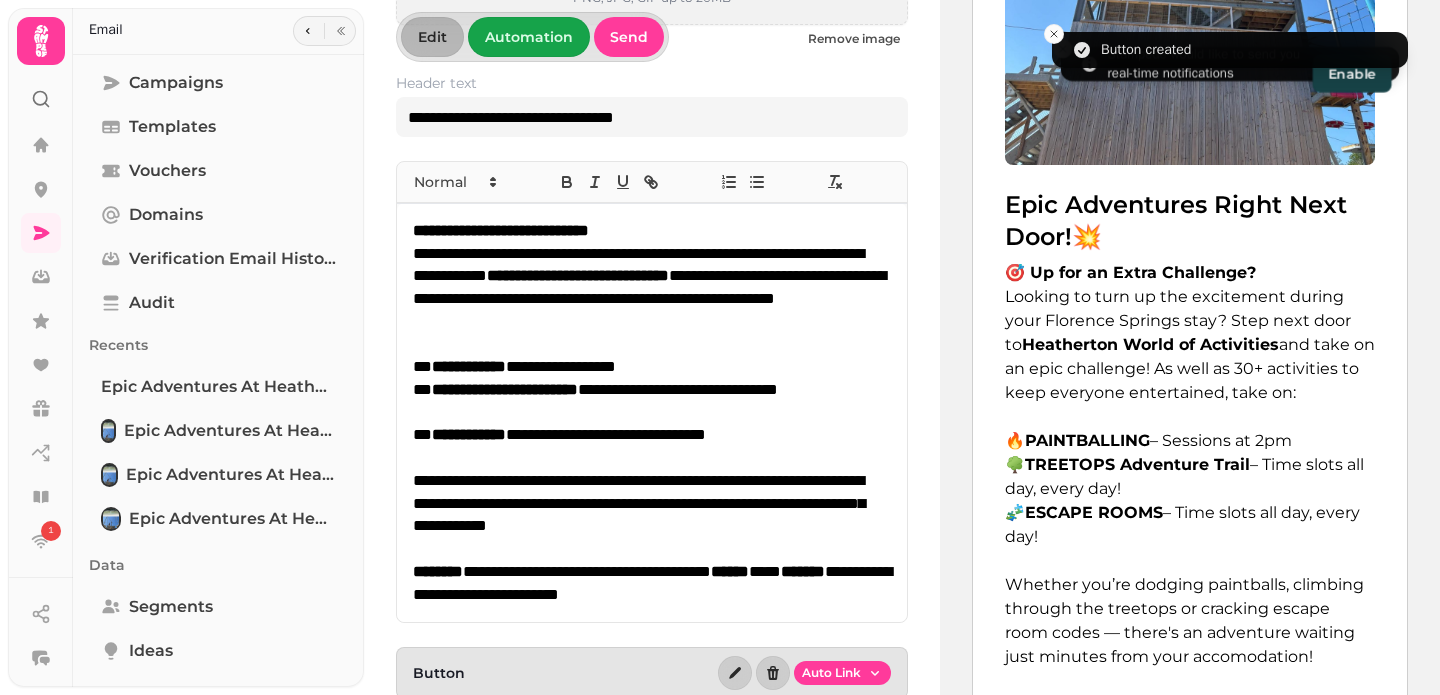 scroll, scrollTop: 355, scrollLeft: 0, axis: vertical 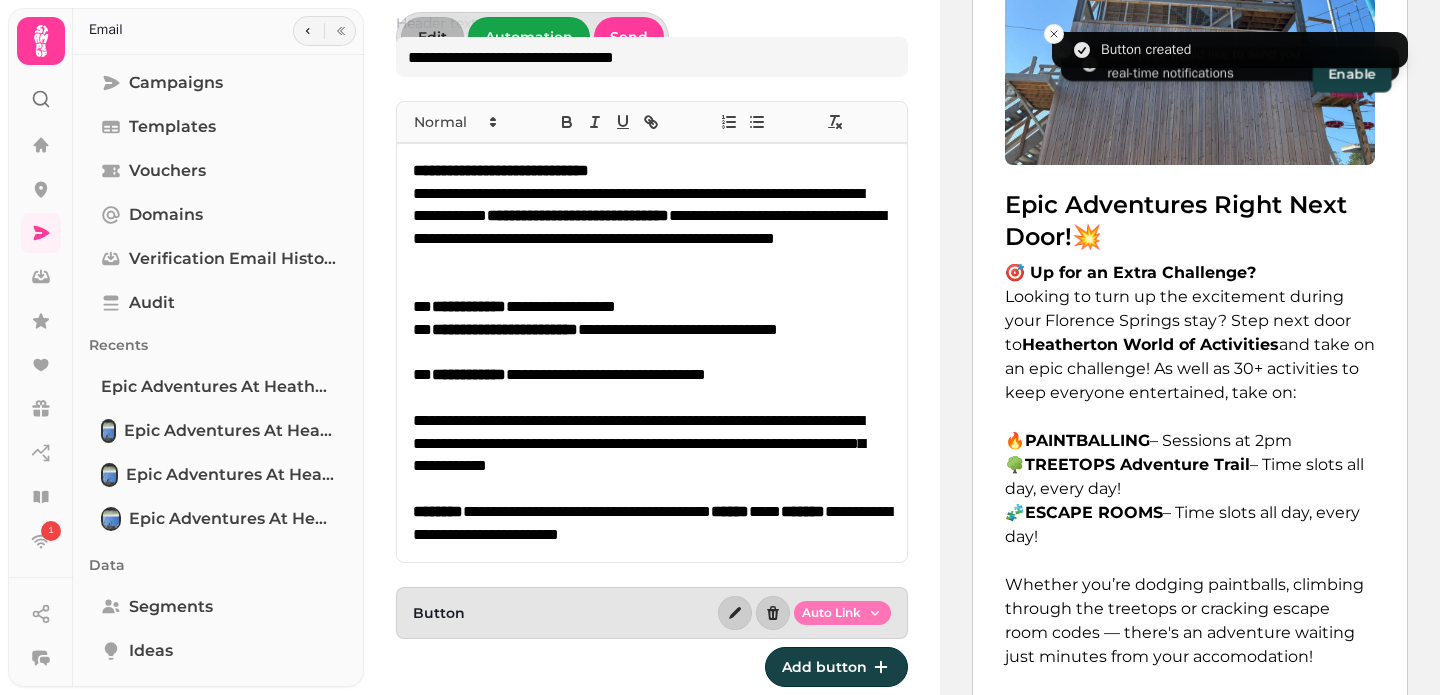 click on "**********" at bounding box center [720, 347] 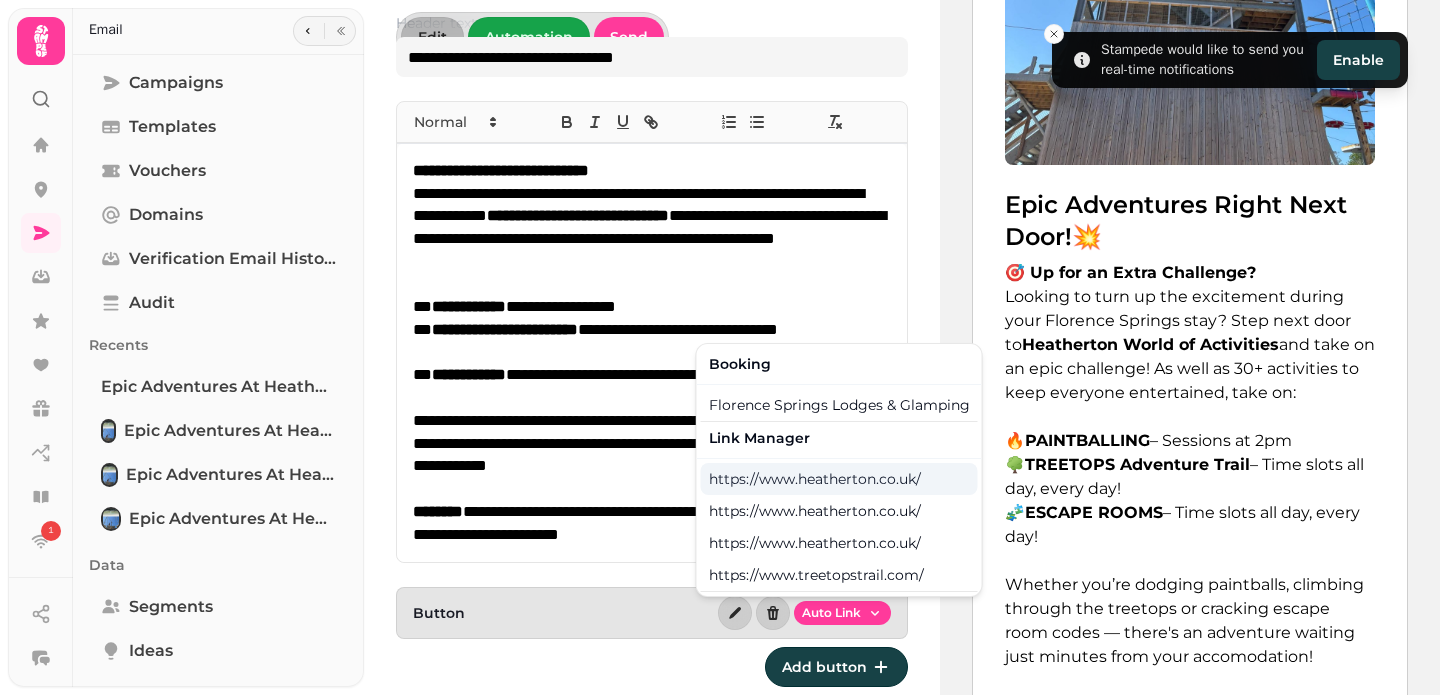 click on "https://www.heatherton.co.uk/" at bounding box center [839, 479] 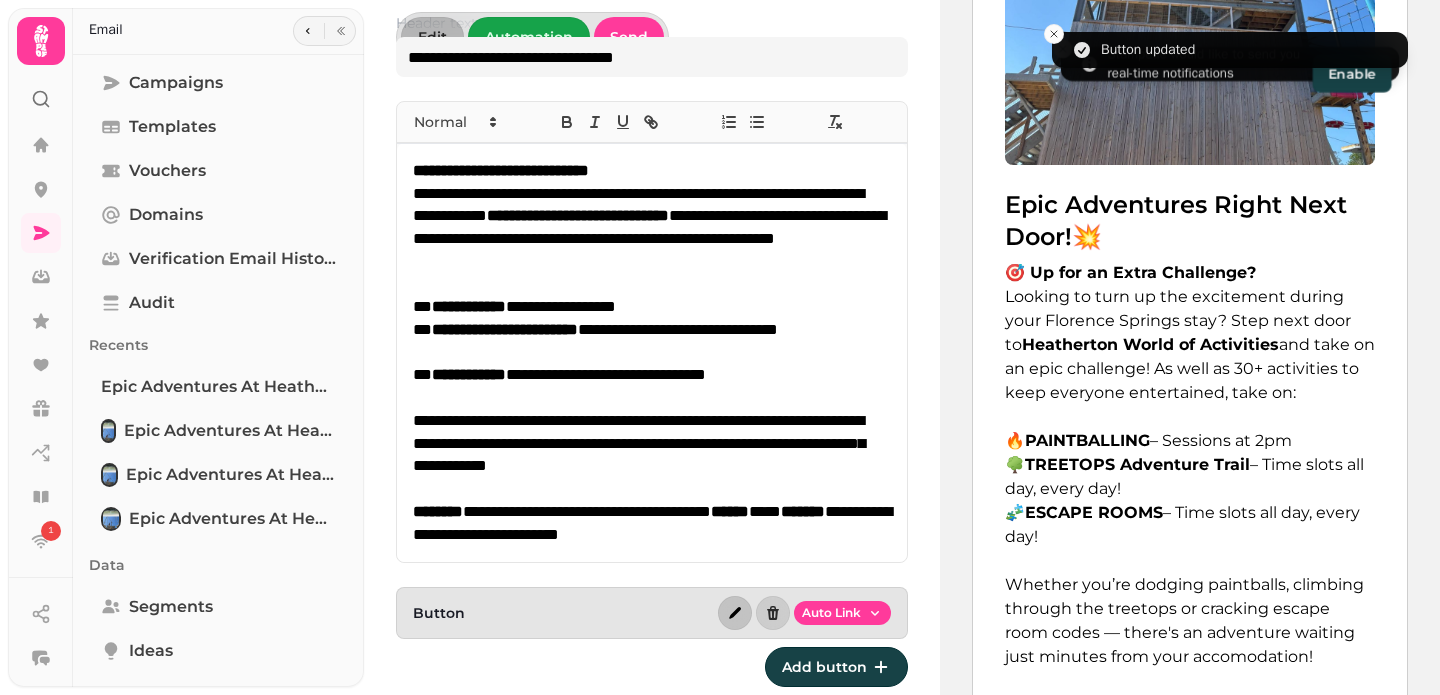 click 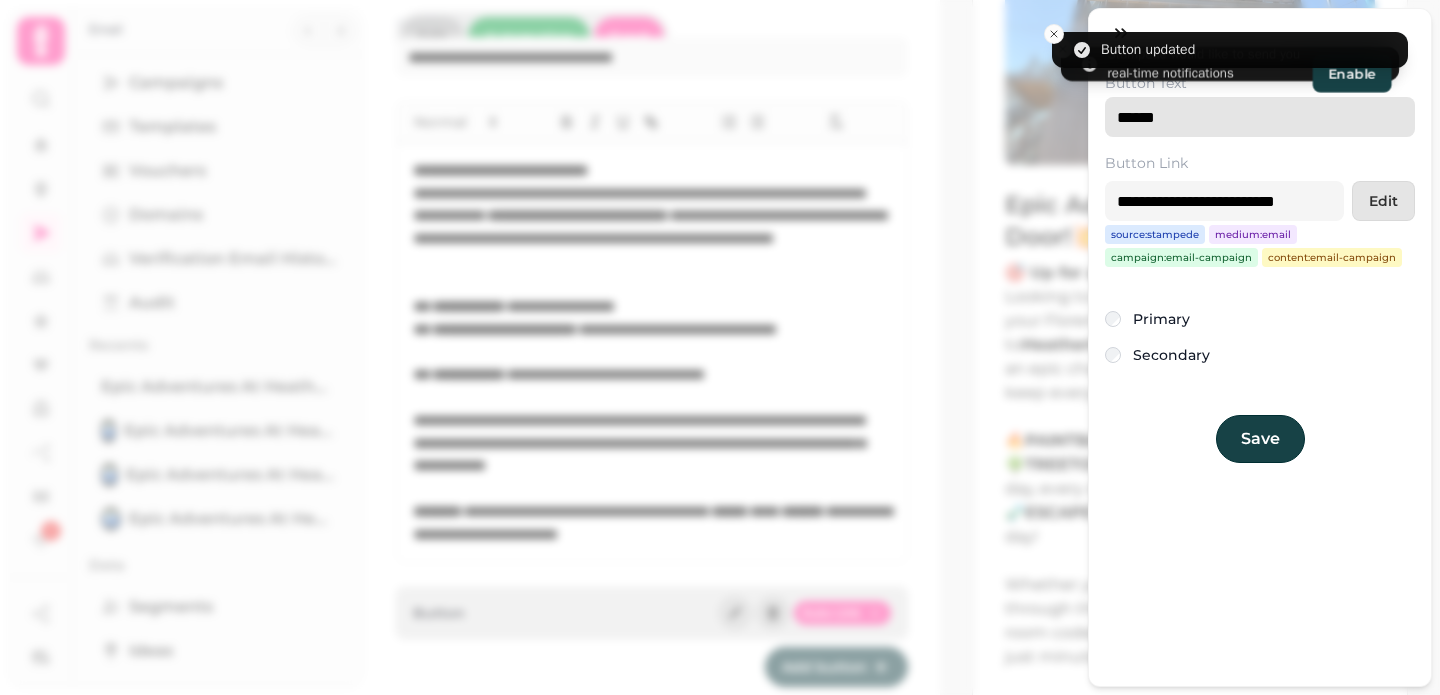 drag, startPoint x: 1201, startPoint y: 122, endPoint x: 1116, endPoint y: 122, distance: 85 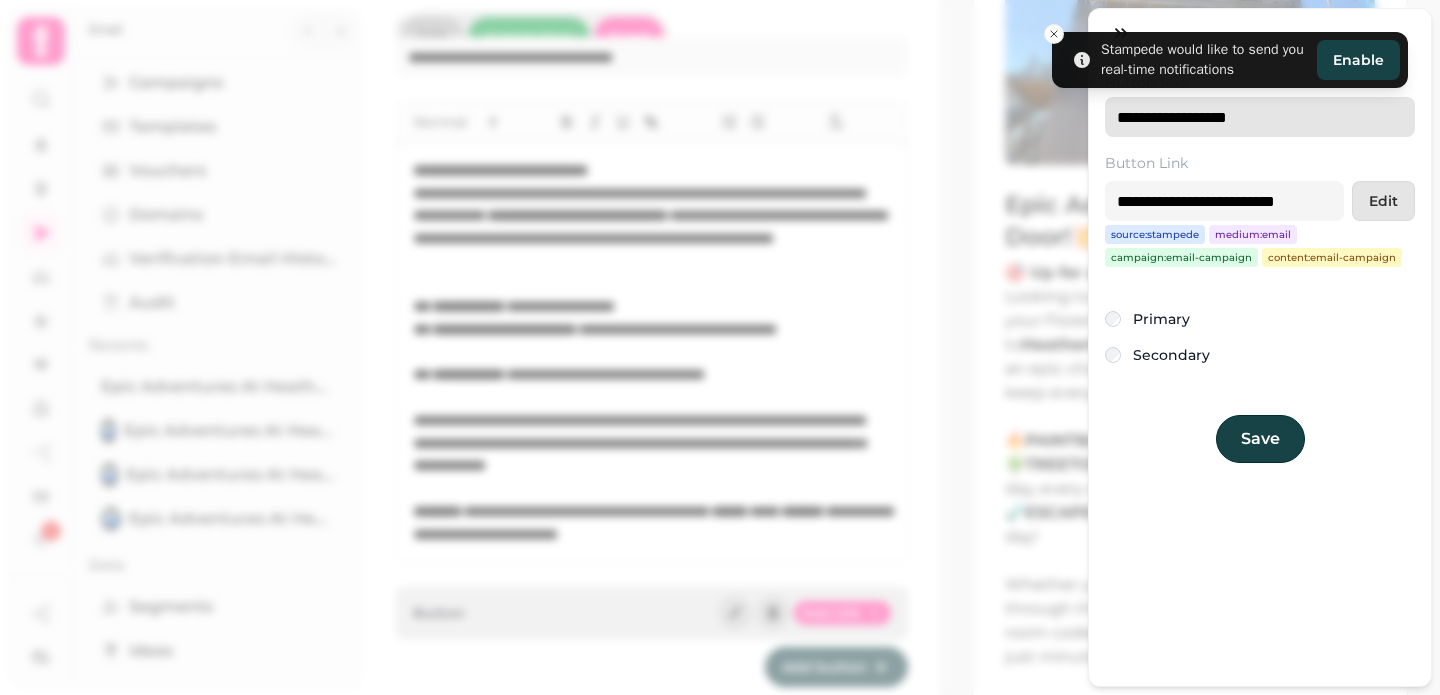 type on "**********" 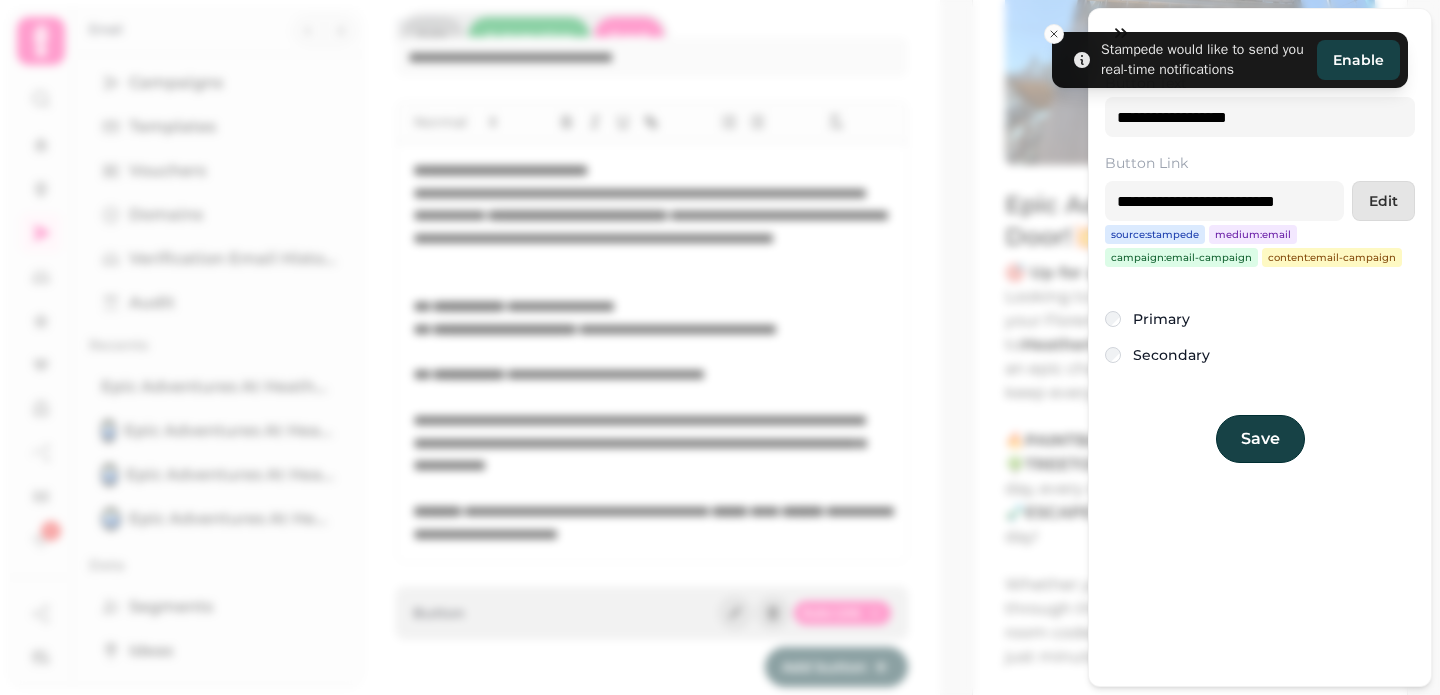 click on "**********" at bounding box center (720, 363) 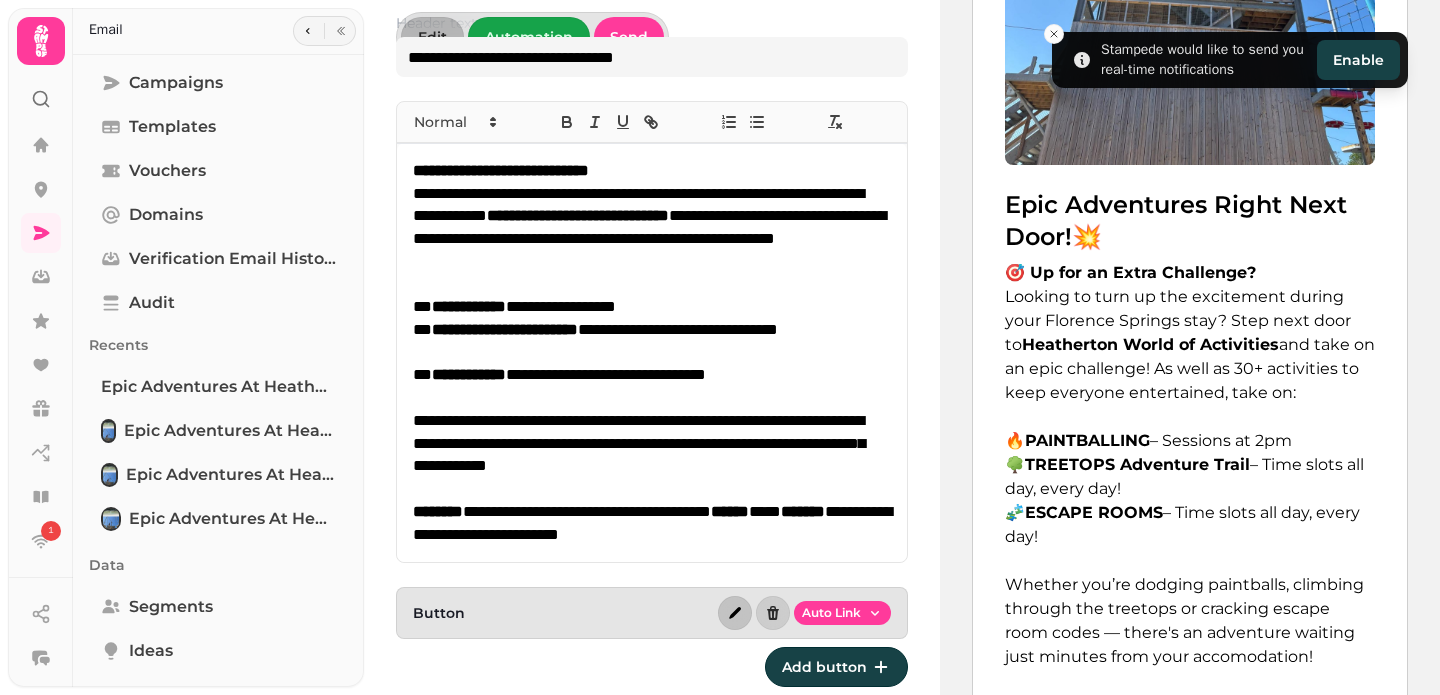 click 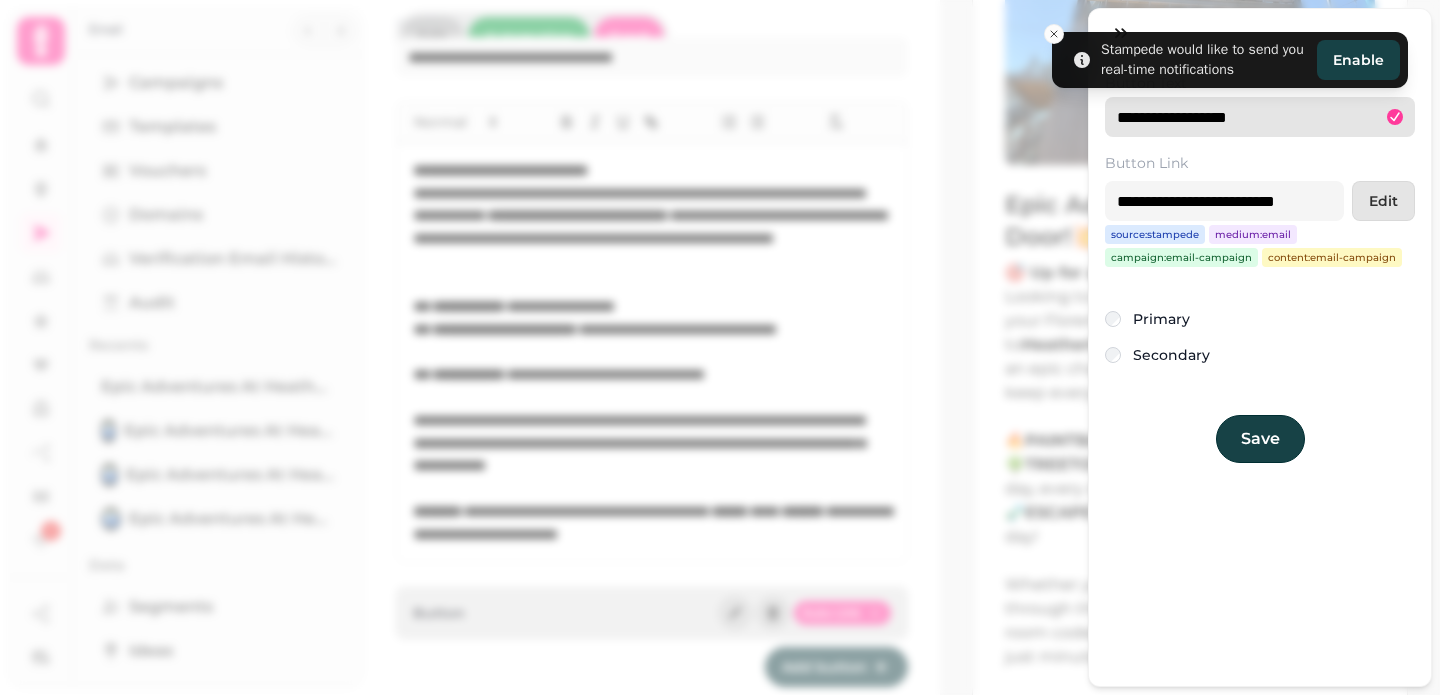 click on "**********" at bounding box center [1260, 117] 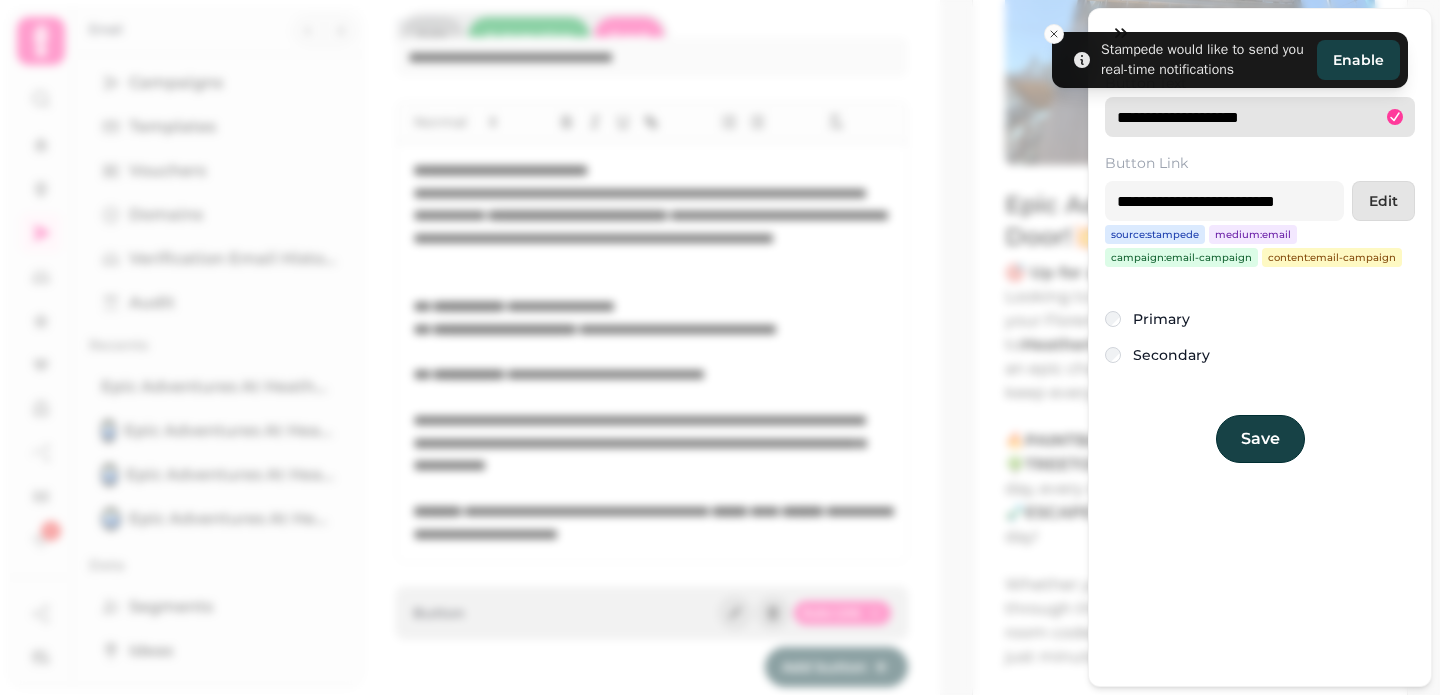 drag, startPoint x: 1311, startPoint y: 117, endPoint x: 1295, endPoint y: 119, distance: 16.124516 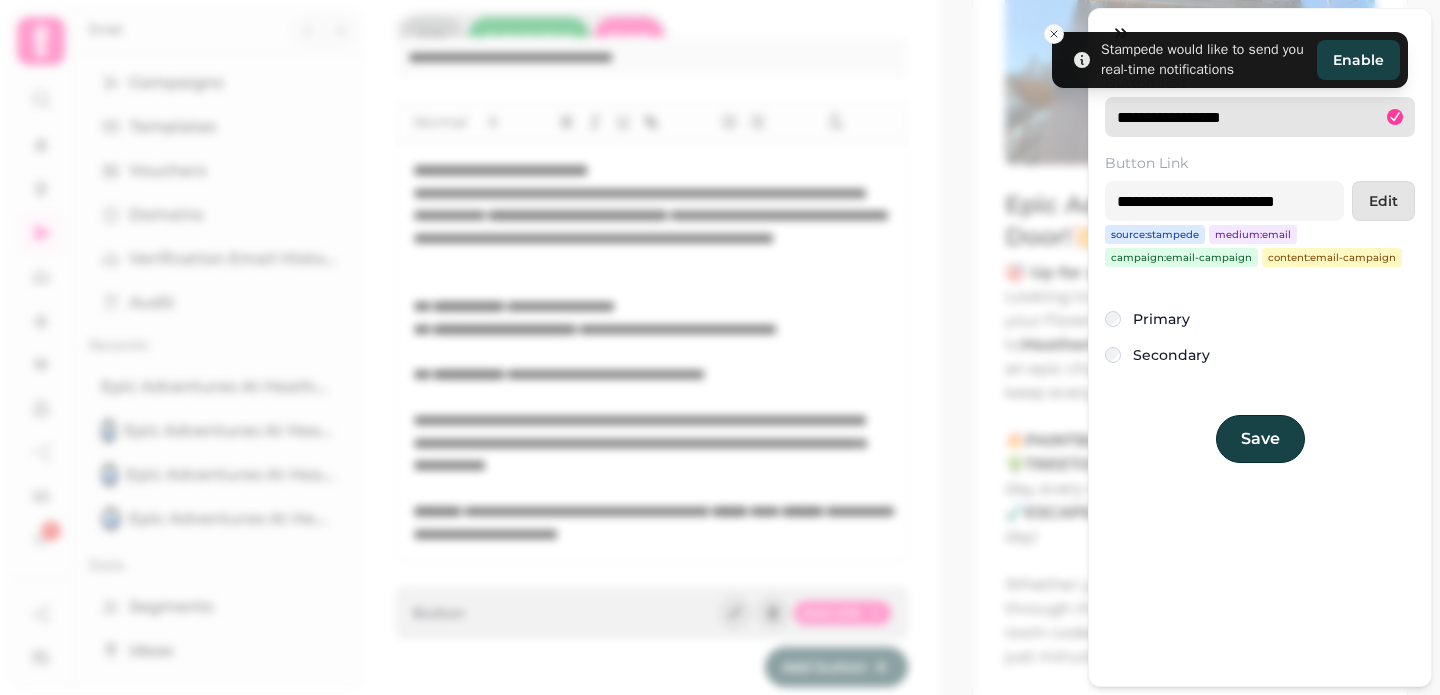 type on "**********" 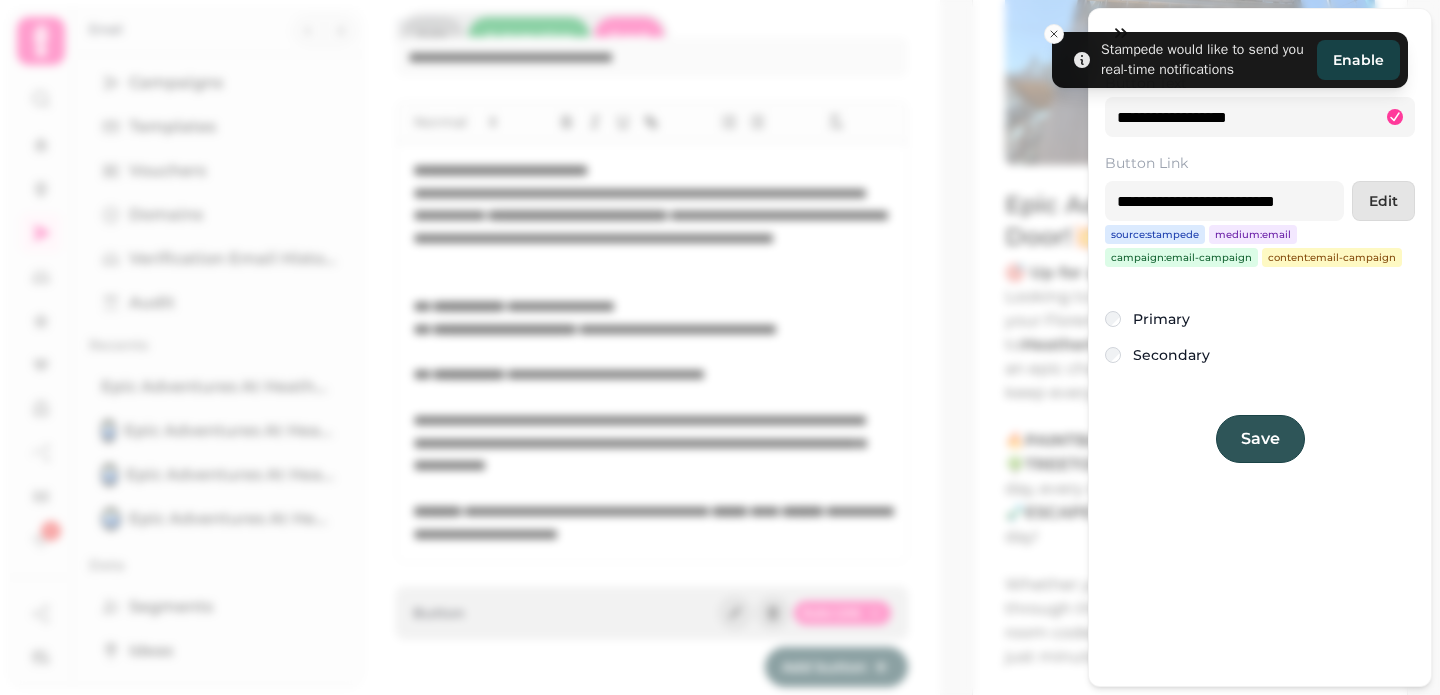 click on "Save" at bounding box center [1260, 439] 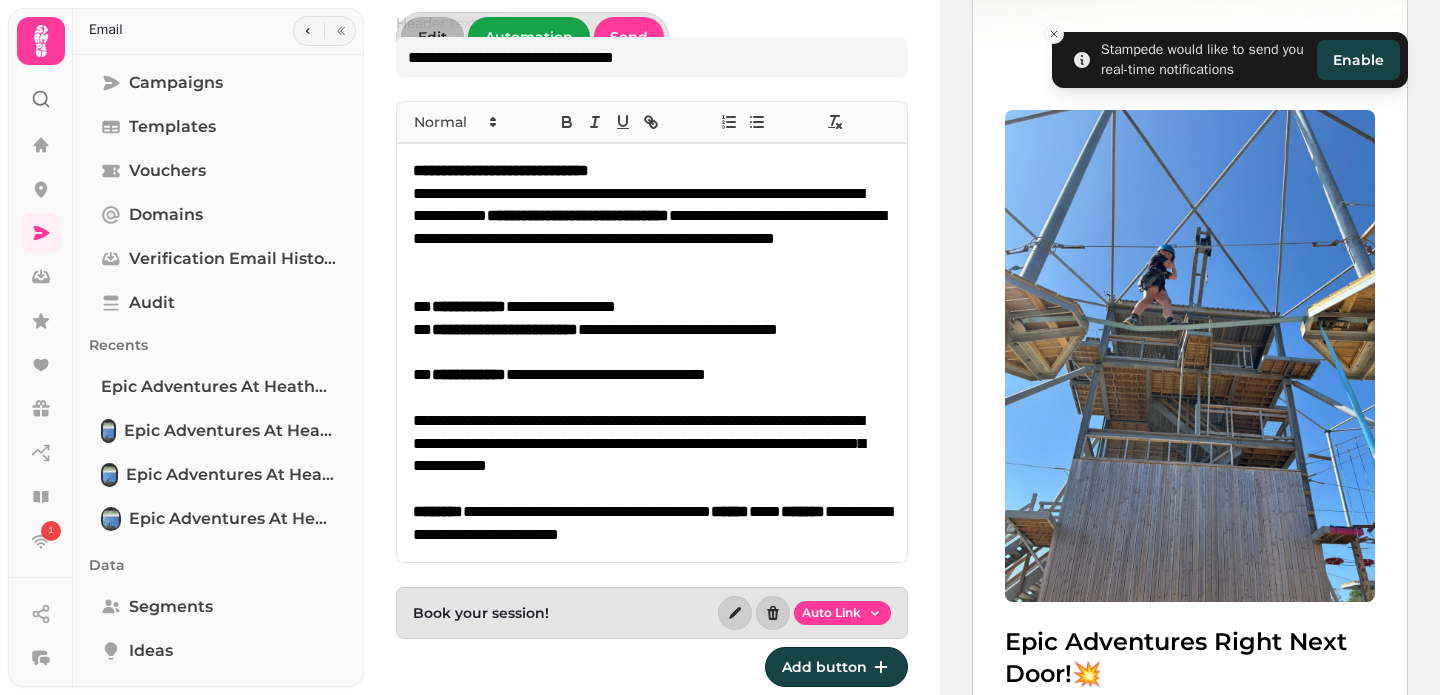 scroll, scrollTop: 572, scrollLeft: 0, axis: vertical 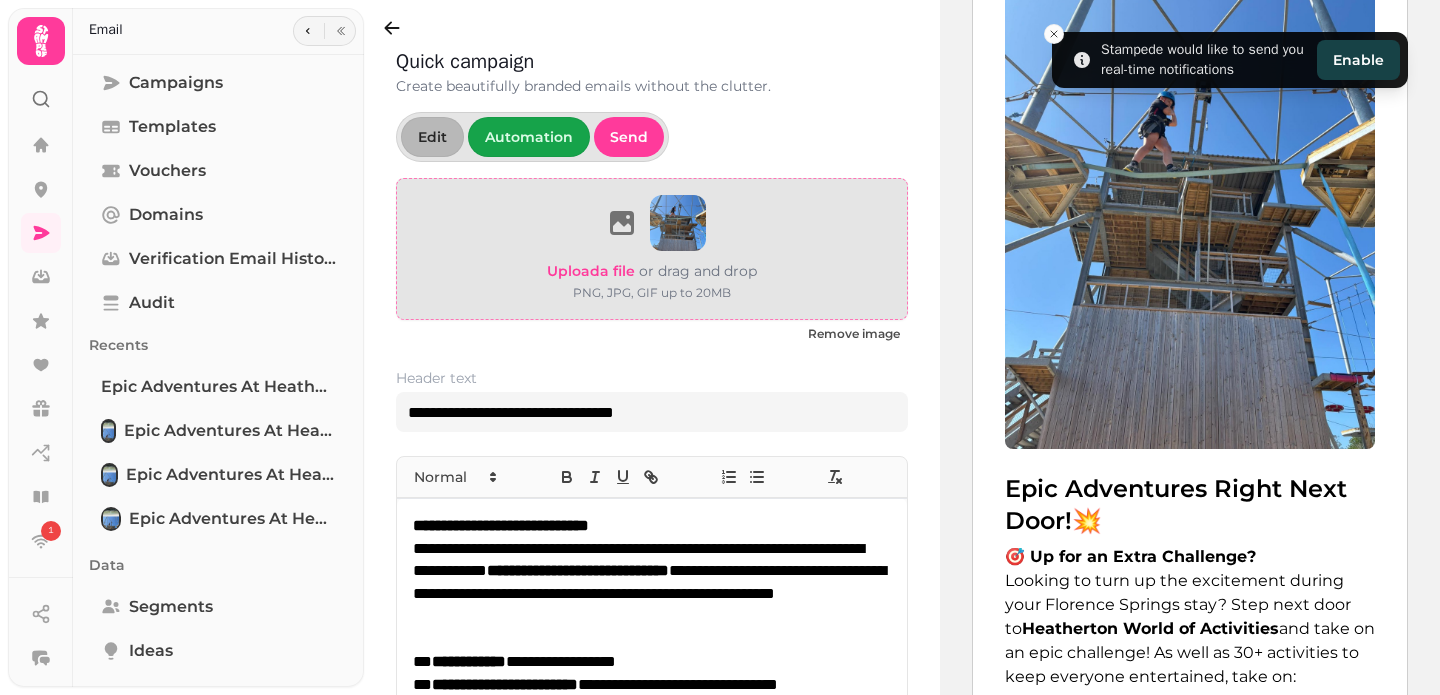 click on "Upload  a file" at bounding box center [591, 271] 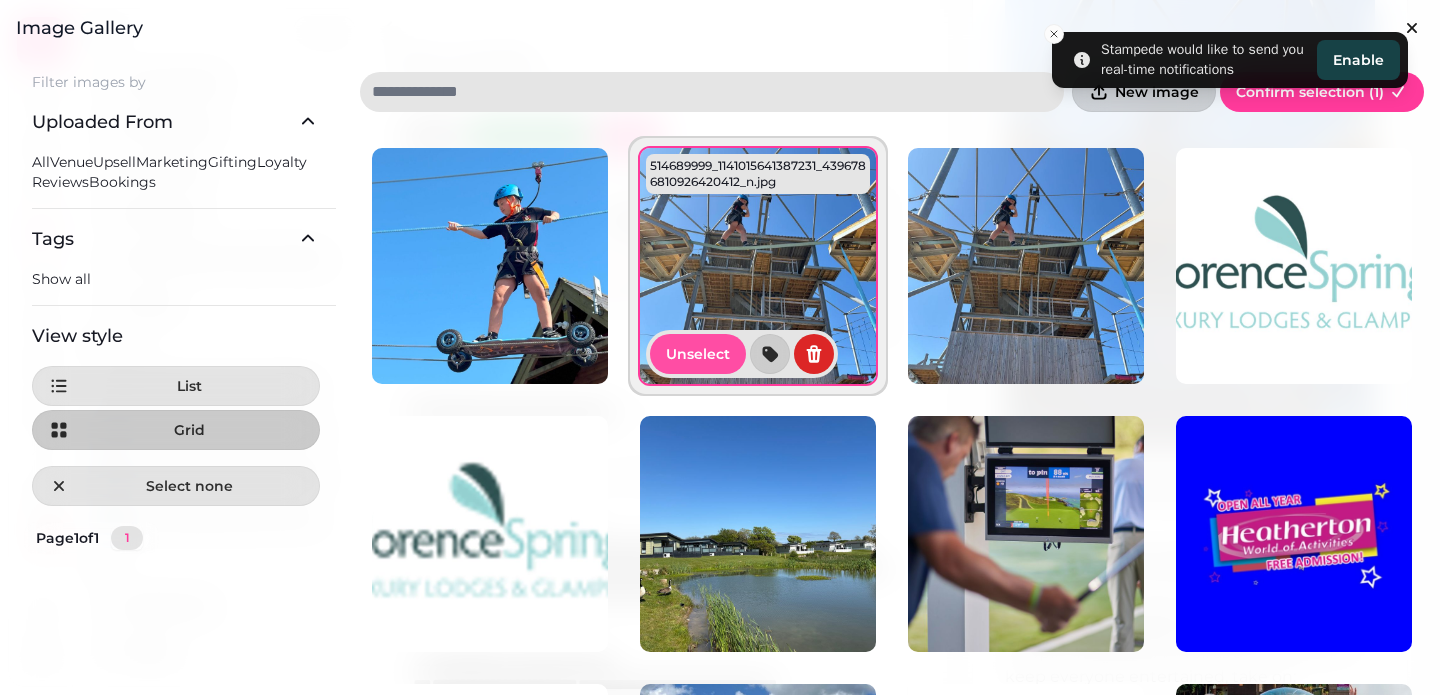 click on "New image" at bounding box center [1144, 92] 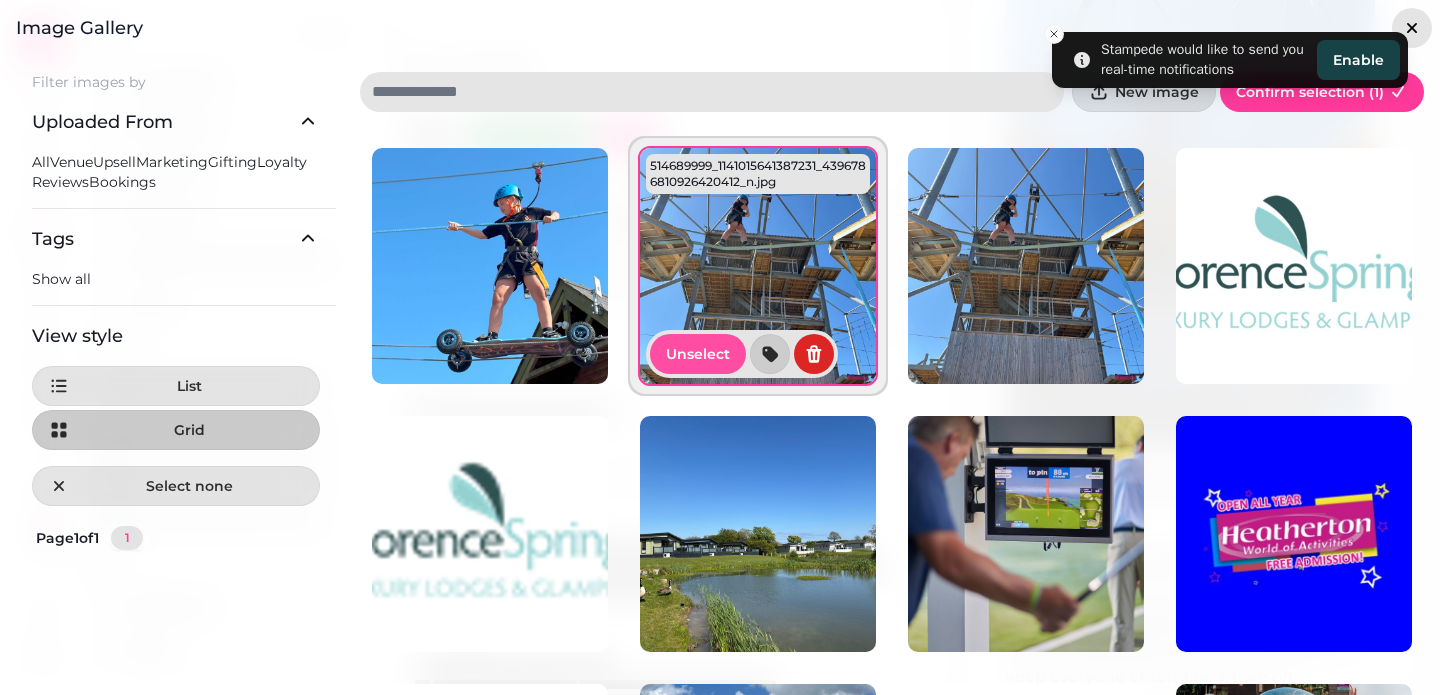 click 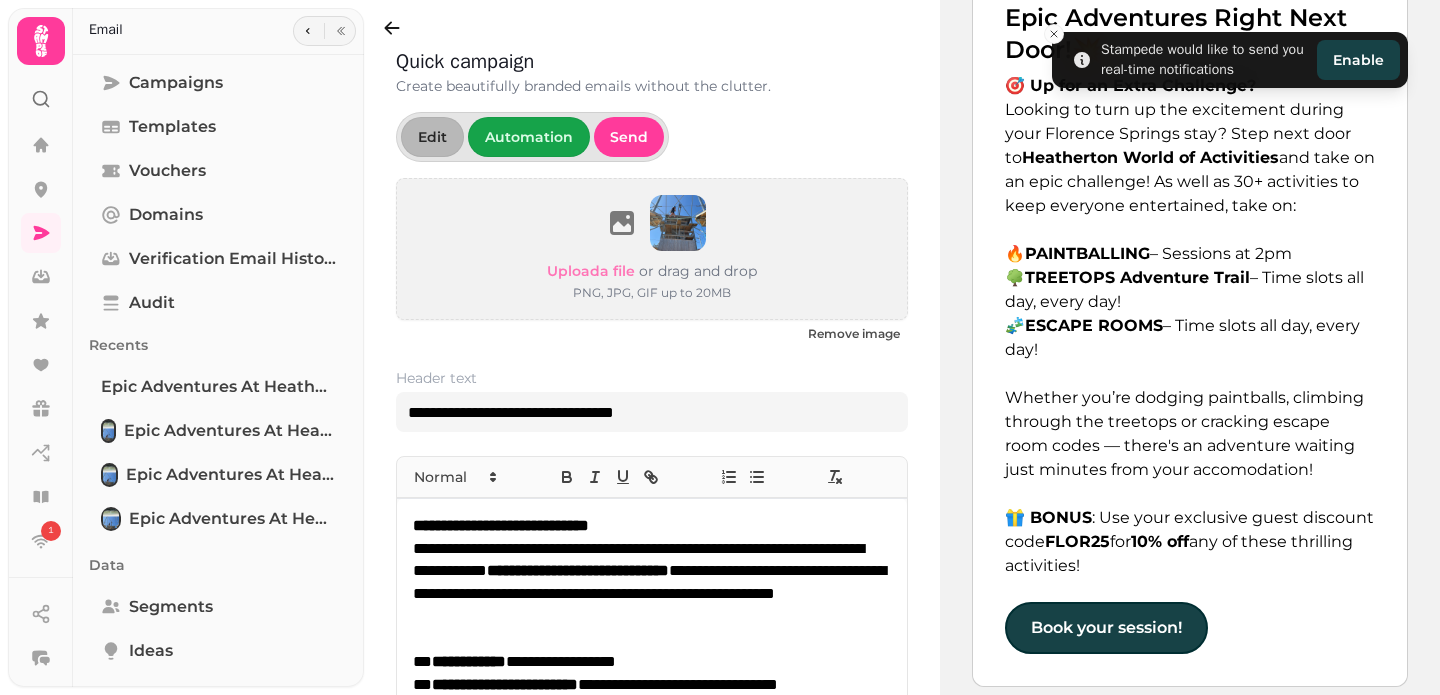 scroll, scrollTop: 1256, scrollLeft: 0, axis: vertical 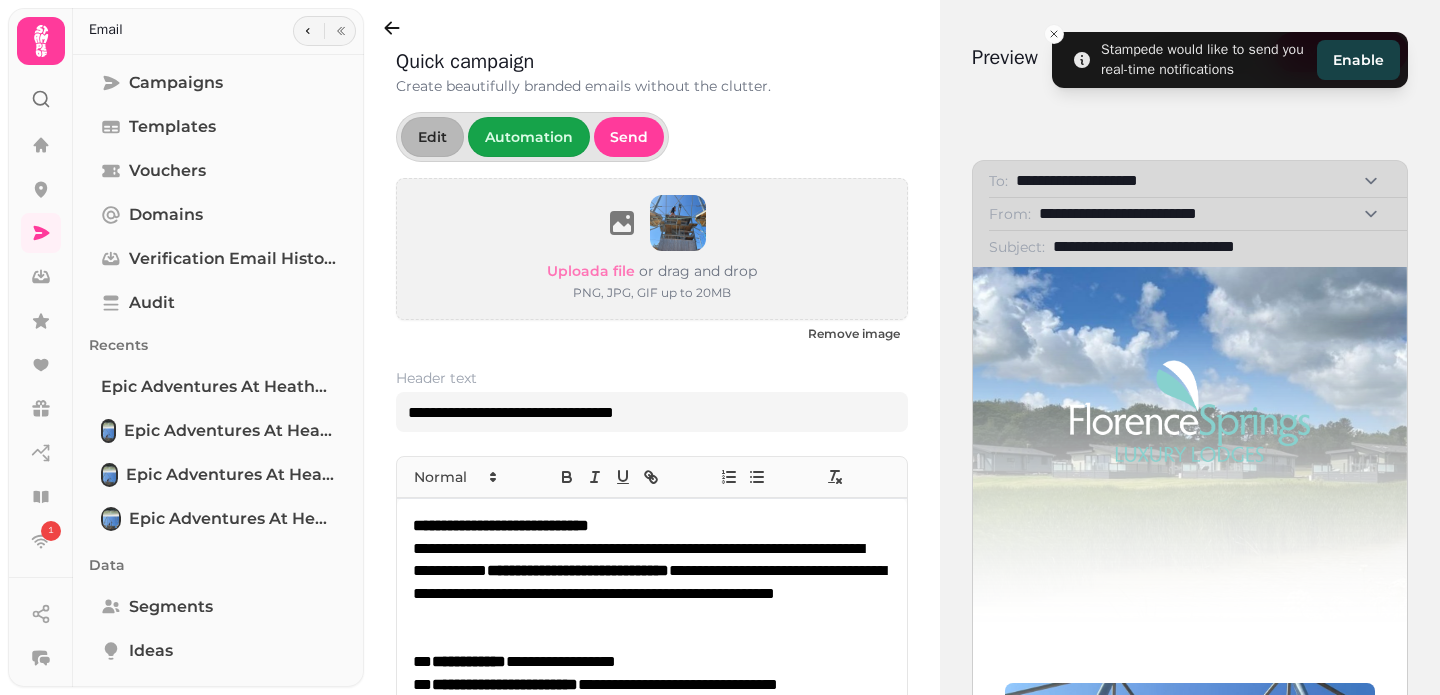 click on "**********" at bounding box center [1203, 181] 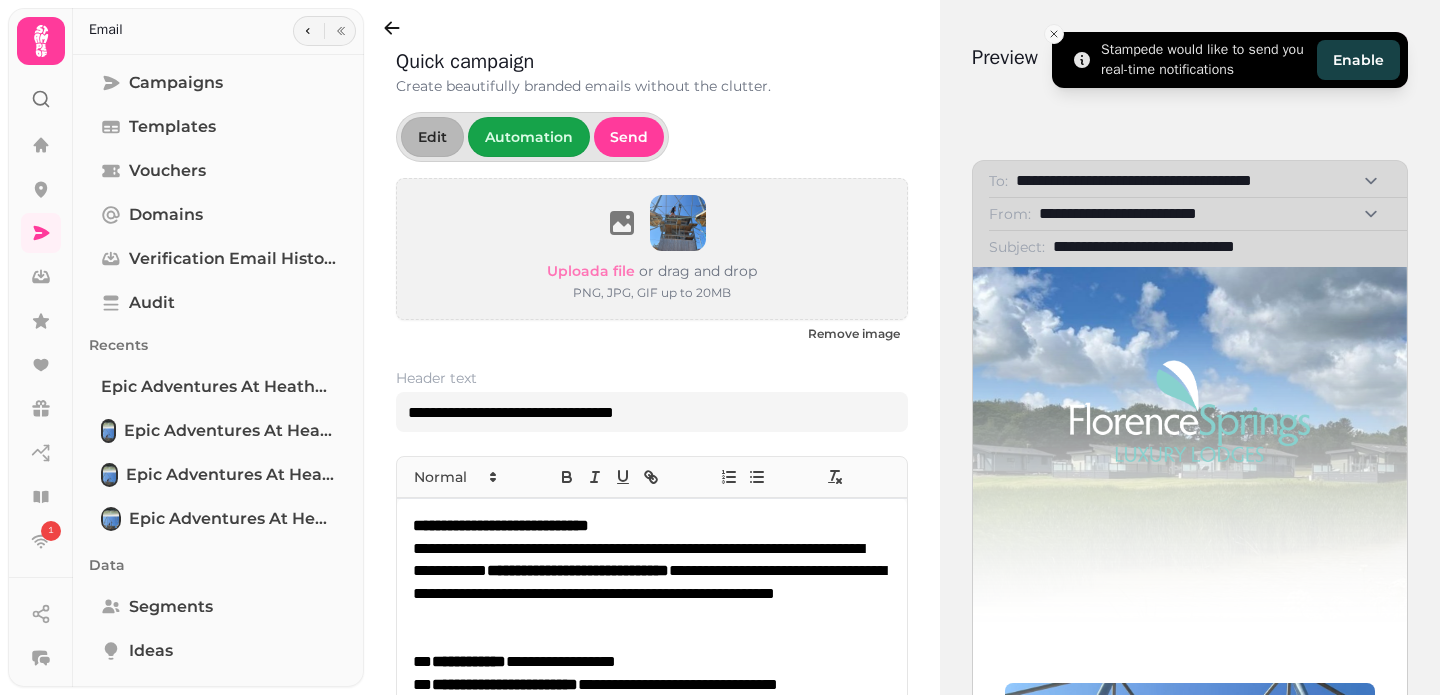 click 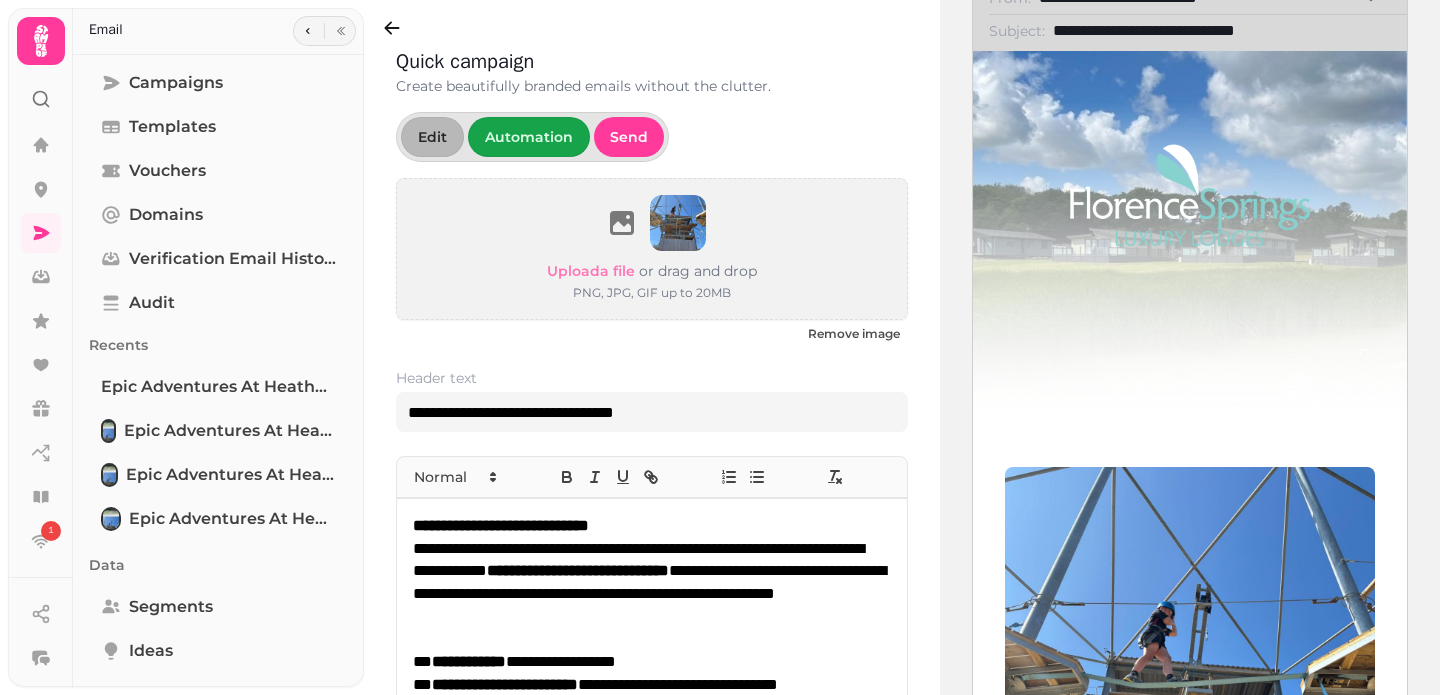 scroll, scrollTop: 0, scrollLeft: 0, axis: both 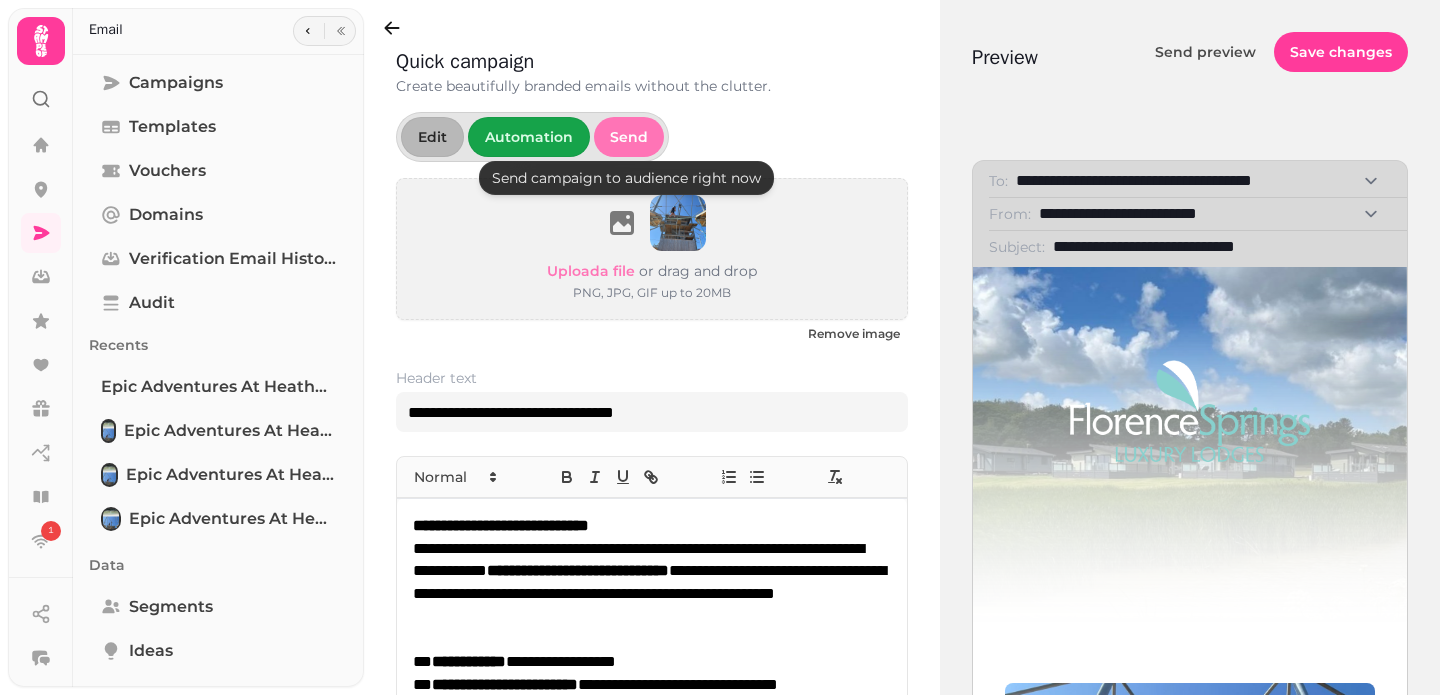click on "Send" at bounding box center (629, 137) 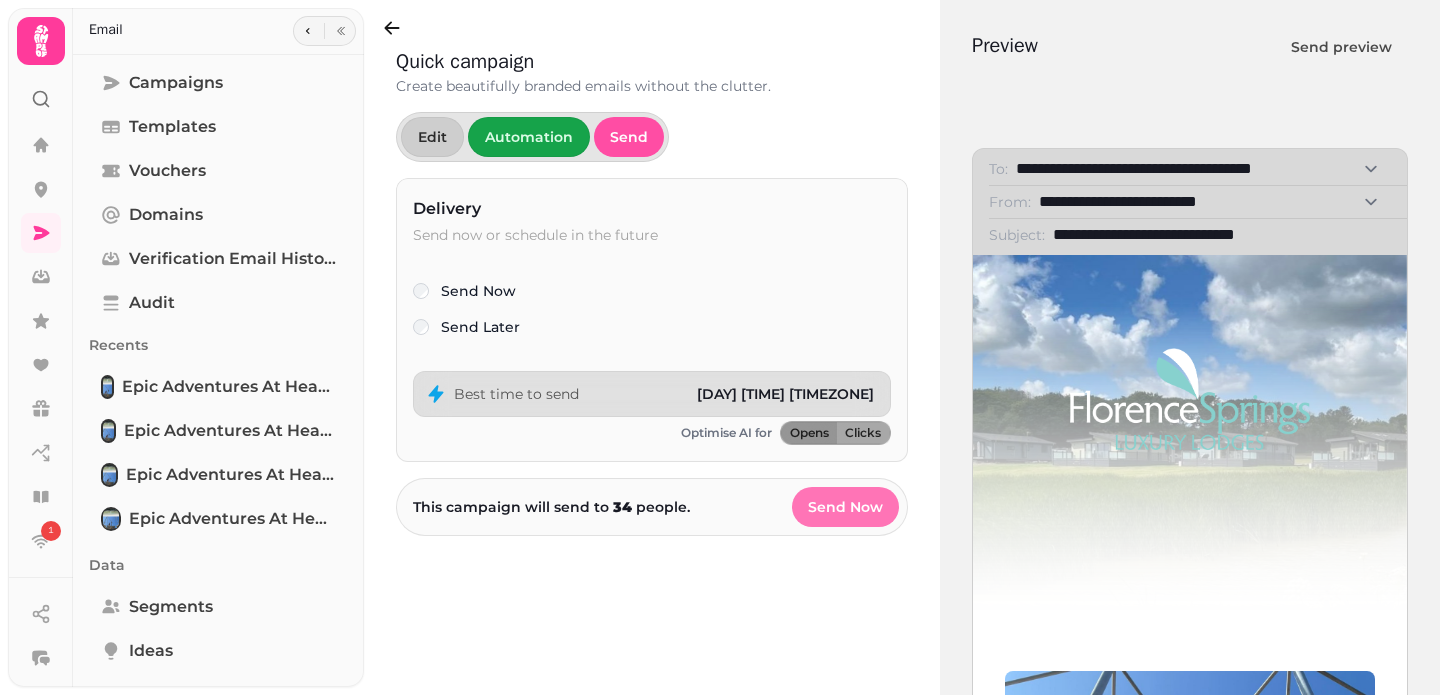 click on "Send Now" at bounding box center (845, 507) 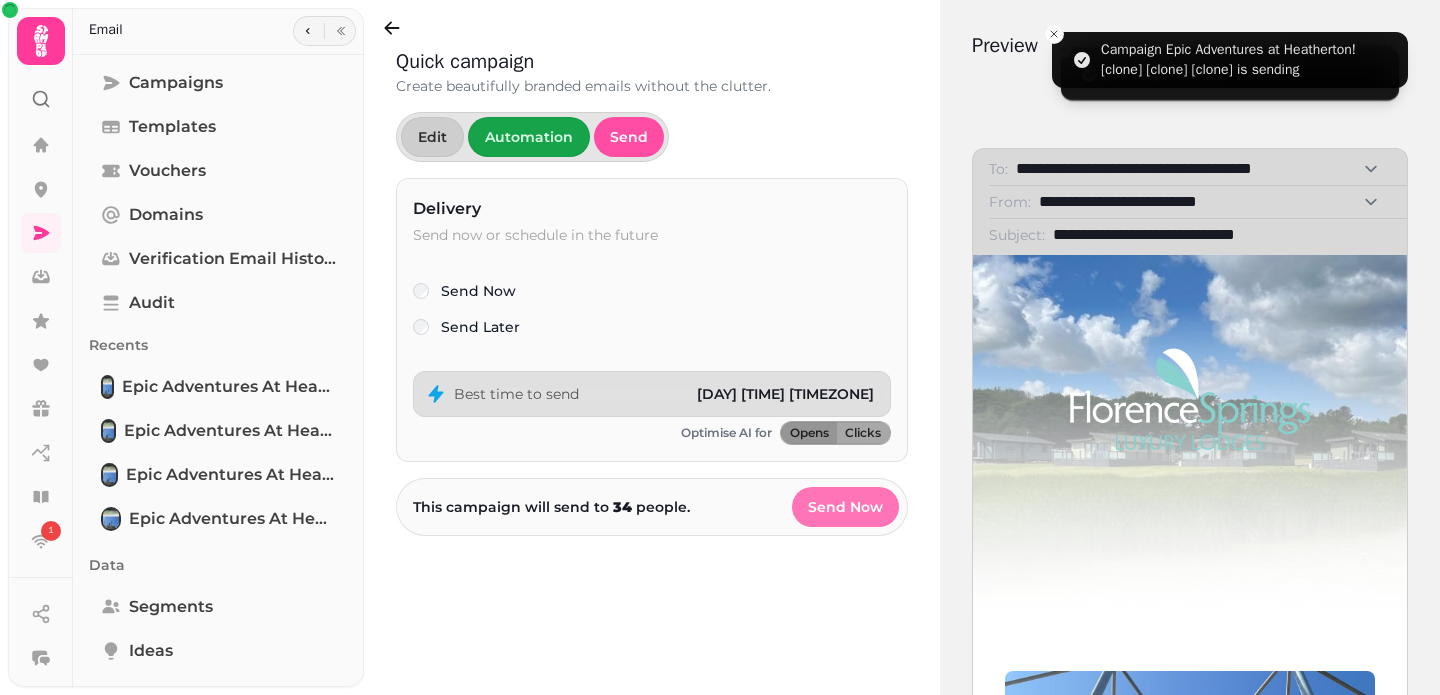 select on "**" 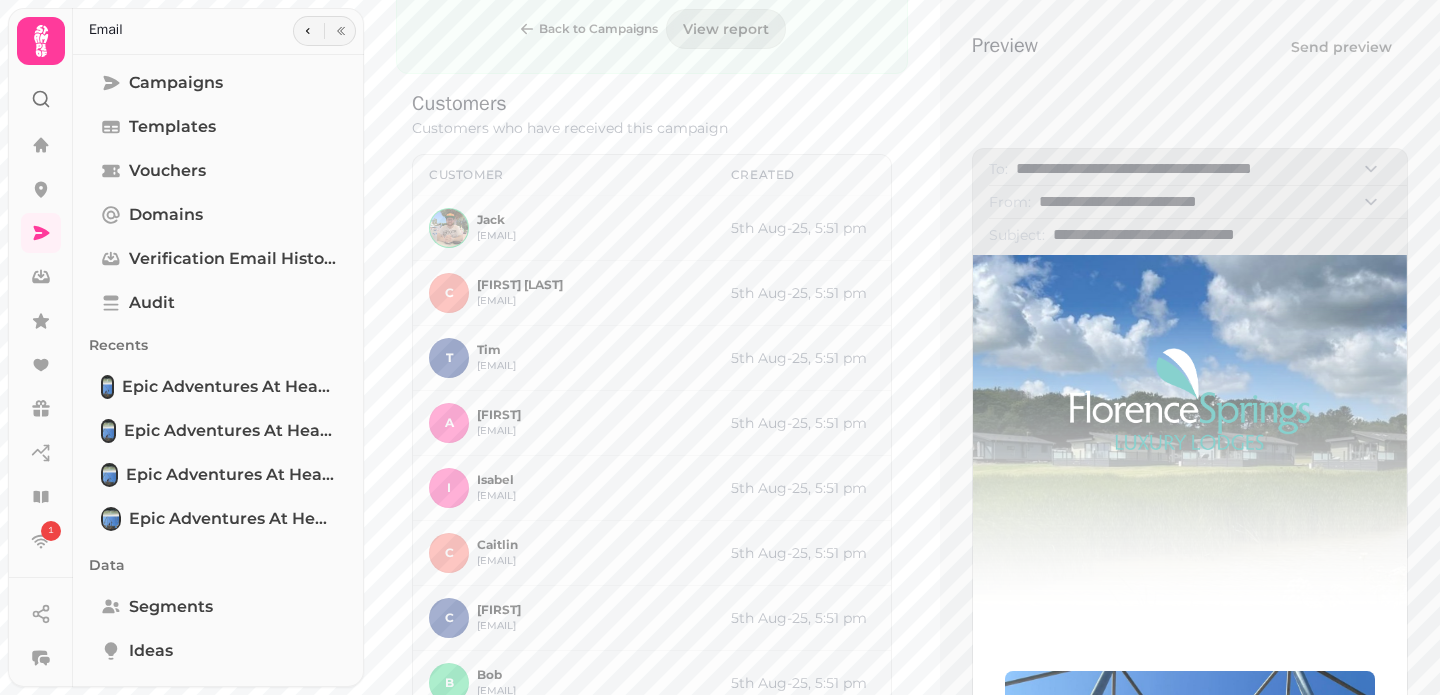 scroll, scrollTop: 345, scrollLeft: 0, axis: vertical 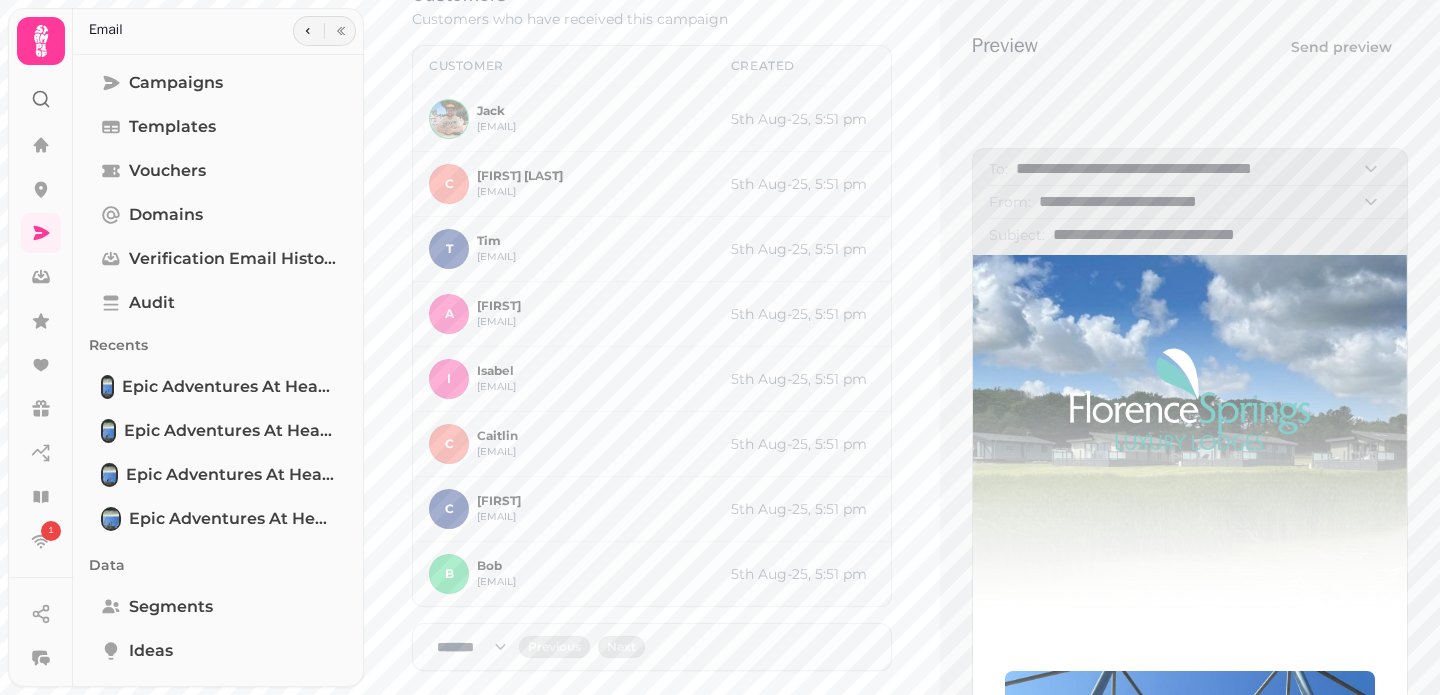 click on "**** * **** ** **** ** **** ** **** *** **** *** **** ***" at bounding box center (478, 647) 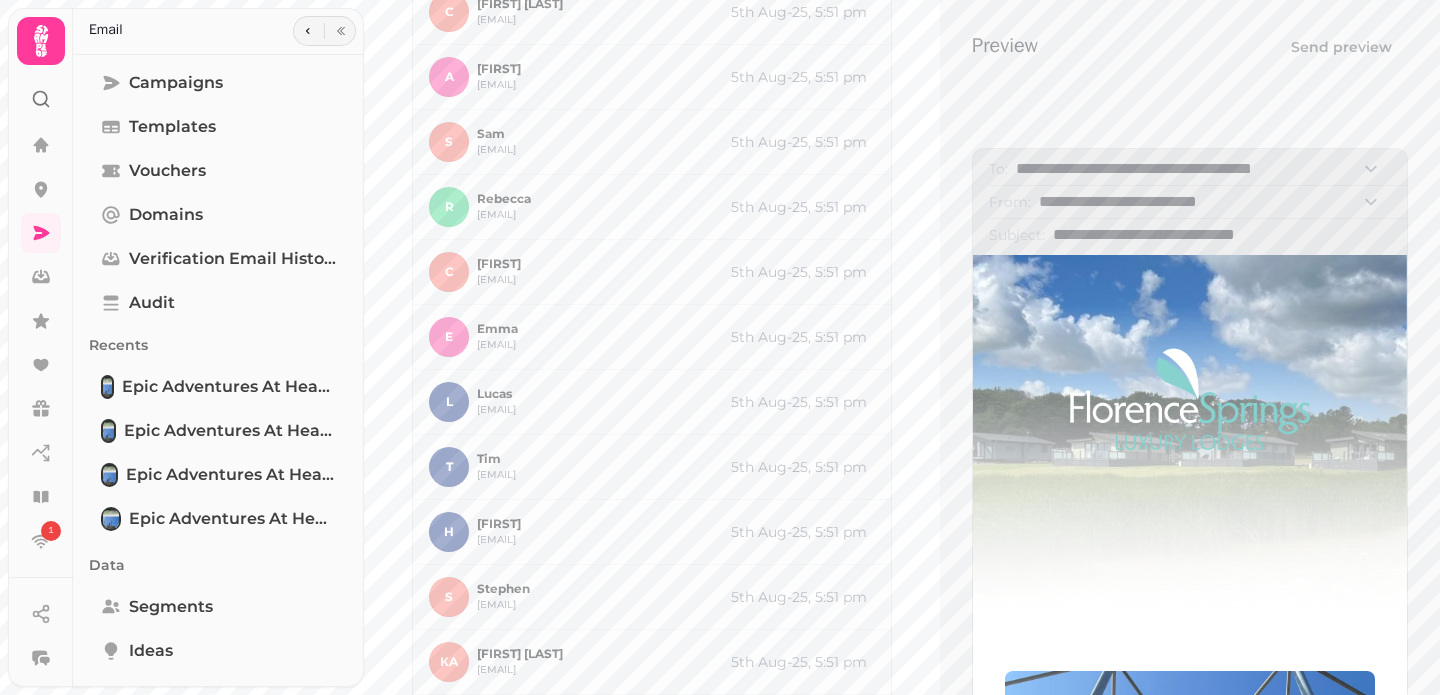 scroll, scrollTop: 1450, scrollLeft: 0, axis: vertical 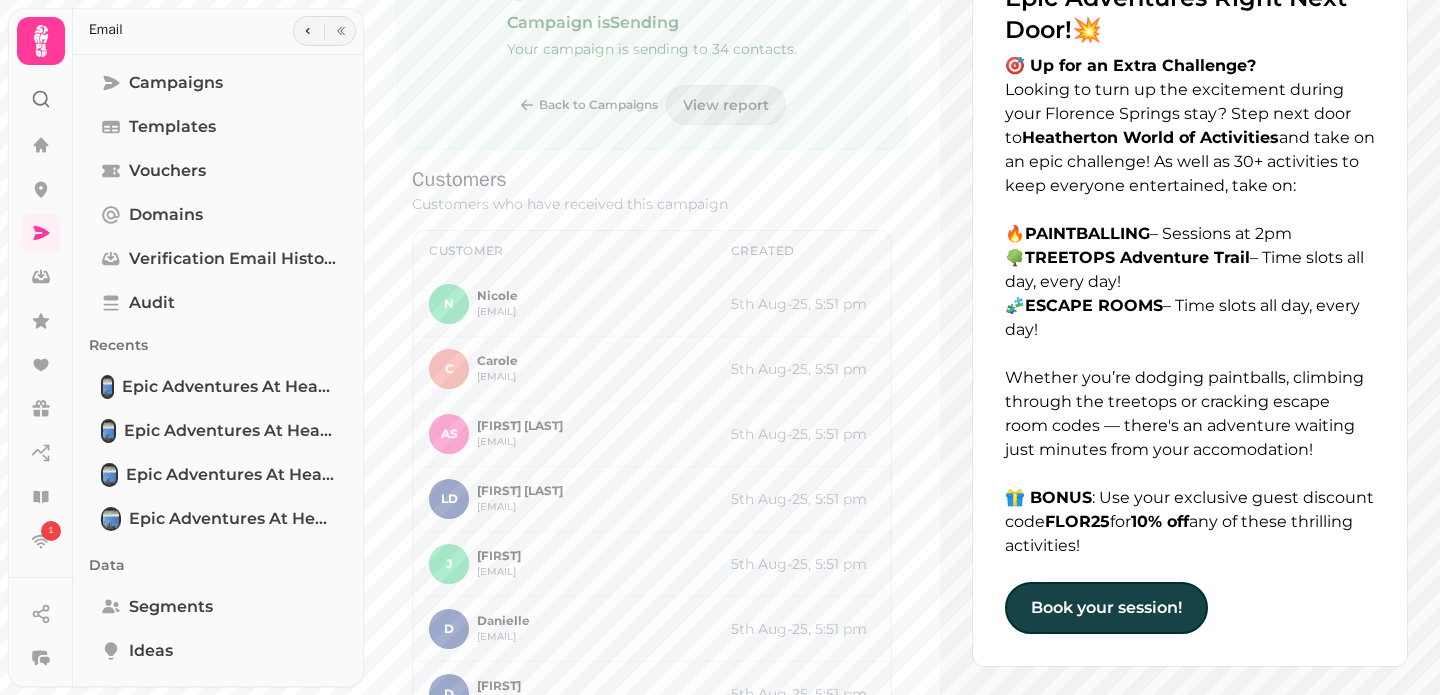 drag, startPoint x: 1090, startPoint y: 544, endPoint x: 1012, endPoint y: 485, distance: 97.80082 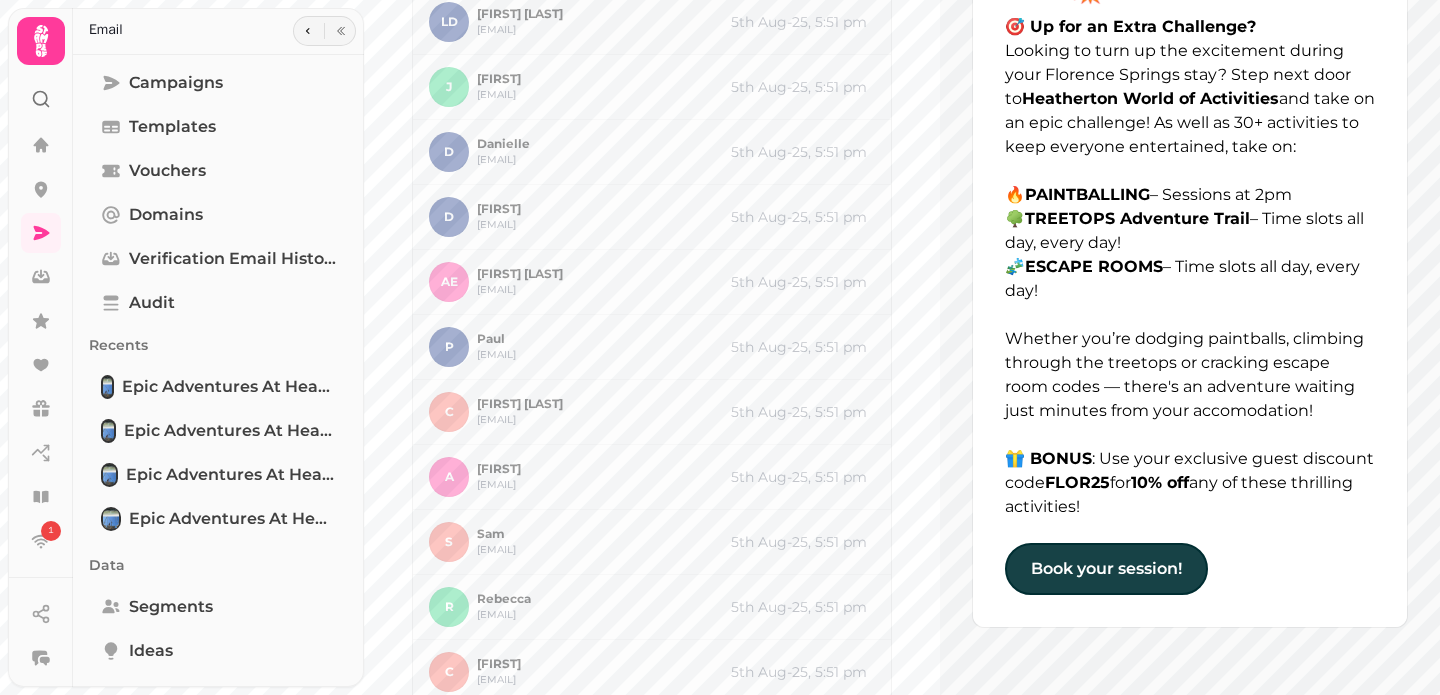 scroll, scrollTop: 0, scrollLeft: 0, axis: both 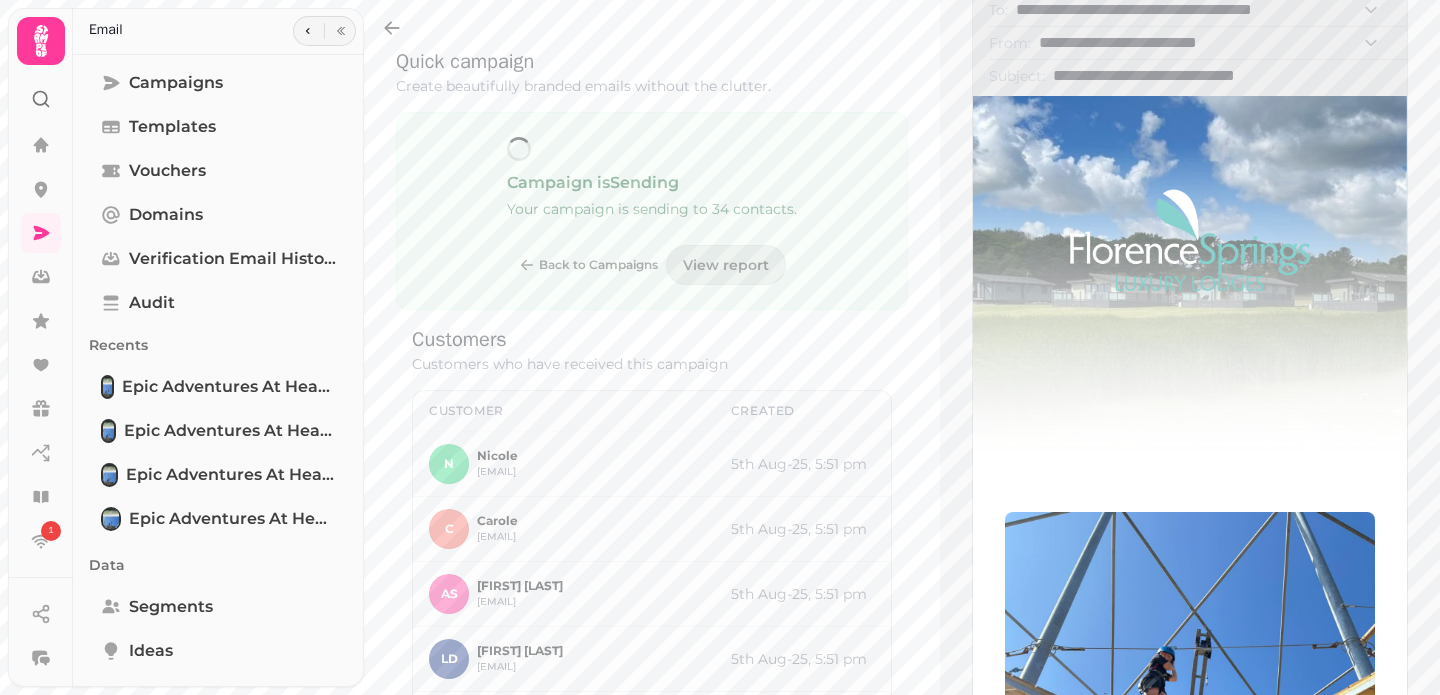 click on "Campaign is  Sending" at bounding box center (652, 183) 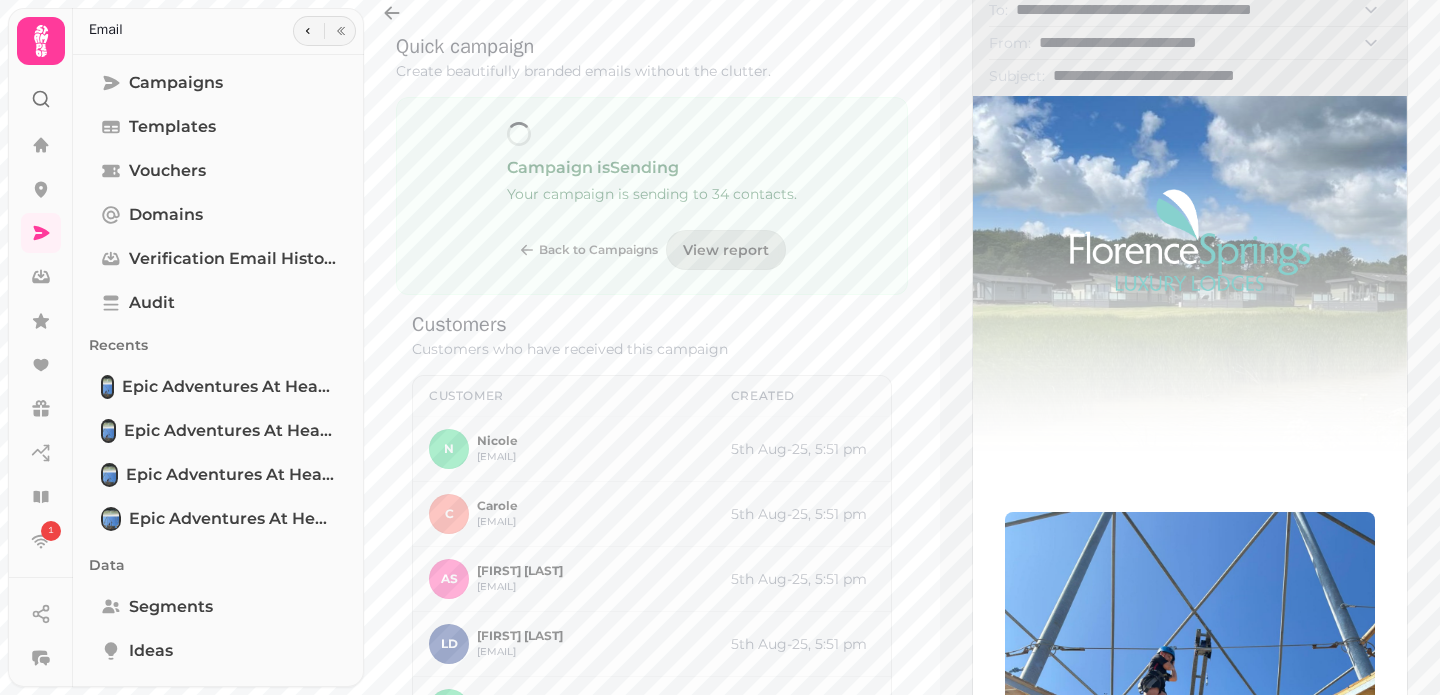 click on "View report" at bounding box center (726, 250) 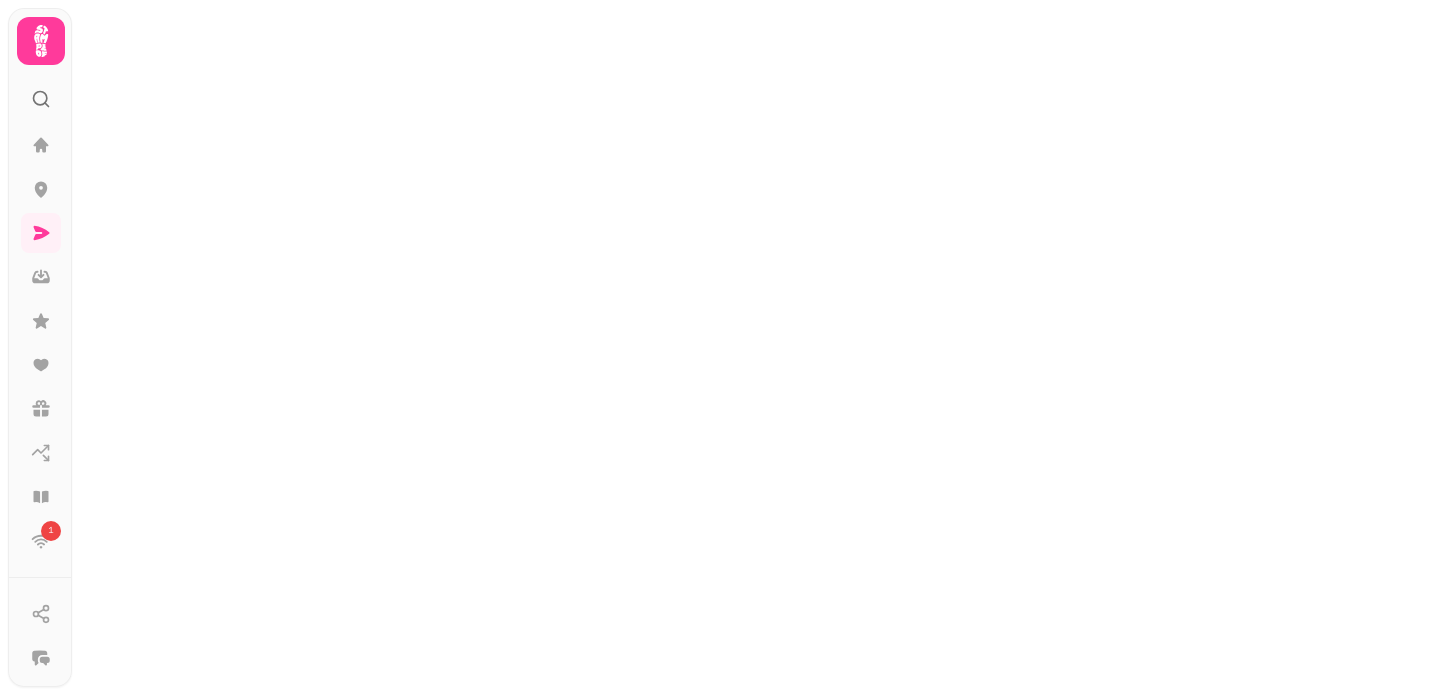 scroll, scrollTop: 0, scrollLeft: 0, axis: both 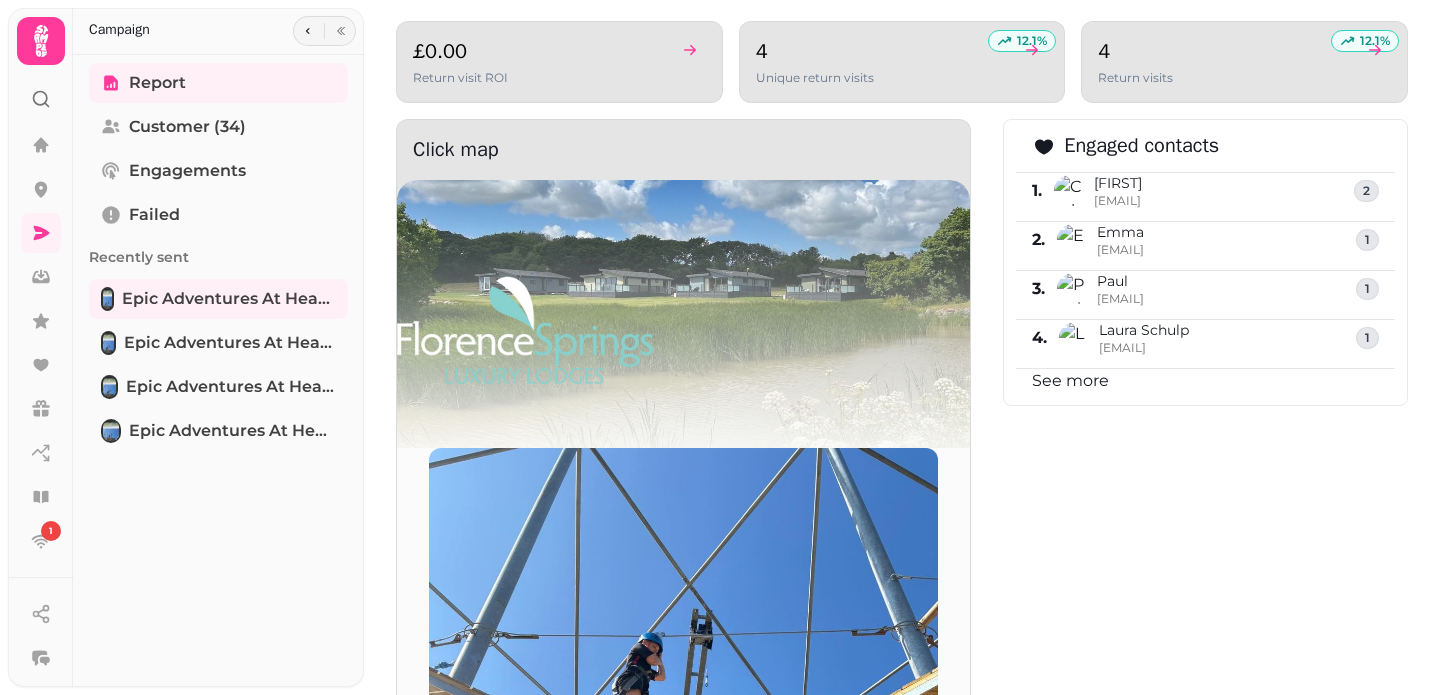 click on "See more" at bounding box center [1070, 380] 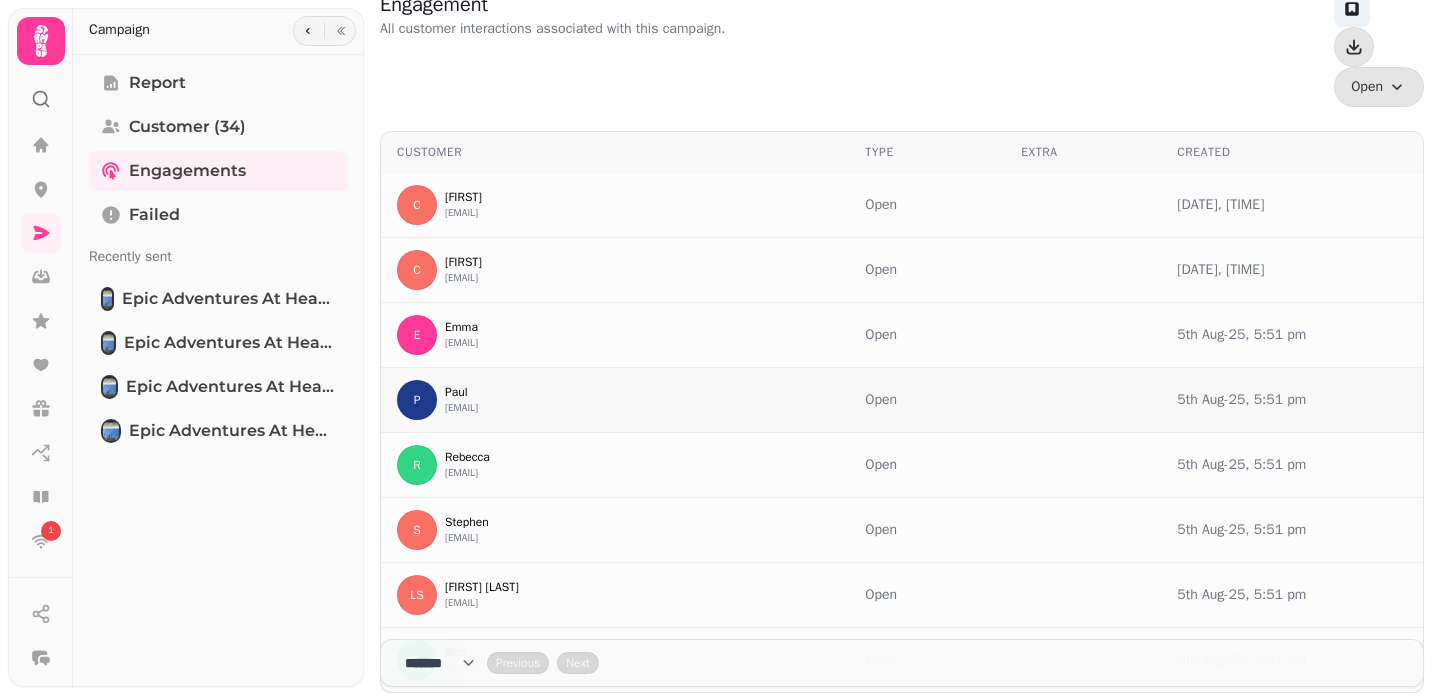 scroll, scrollTop: 43, scrollLeft: 0, axis: vertical 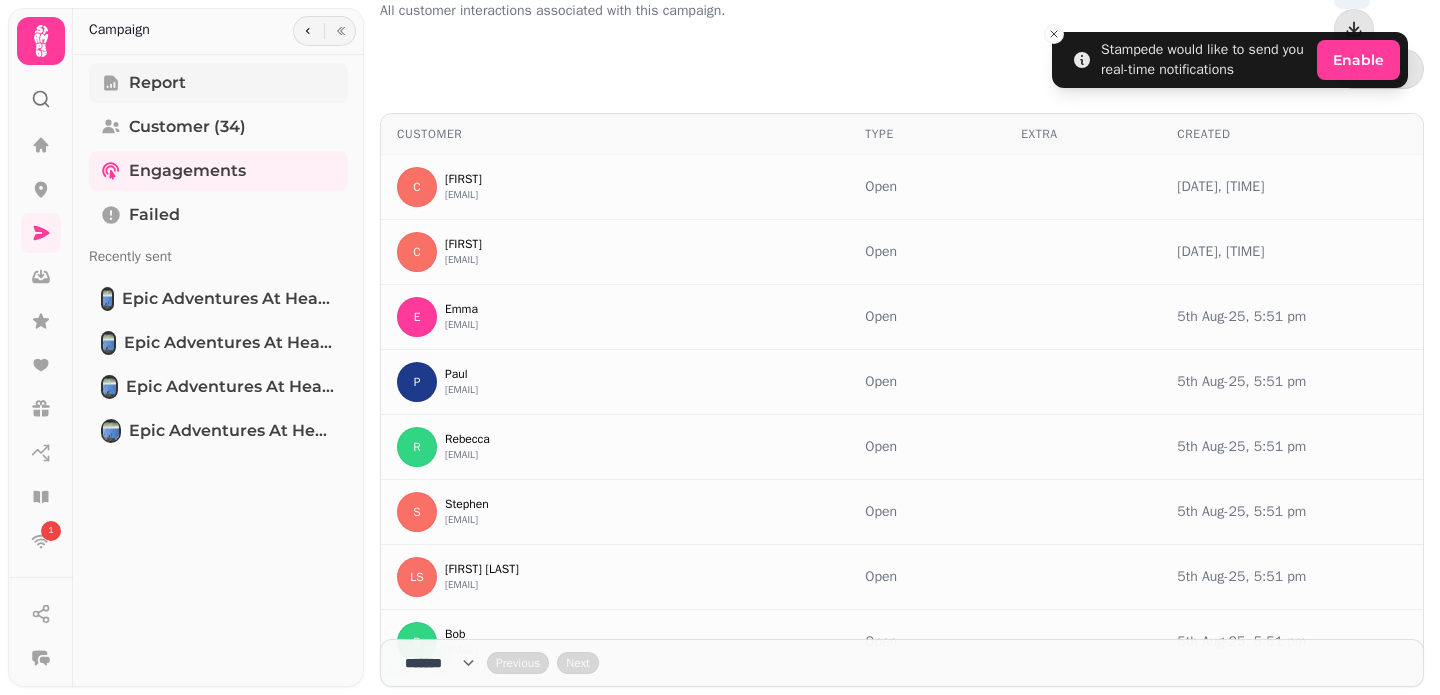 click on "Report" at bounding box center (218, 83) 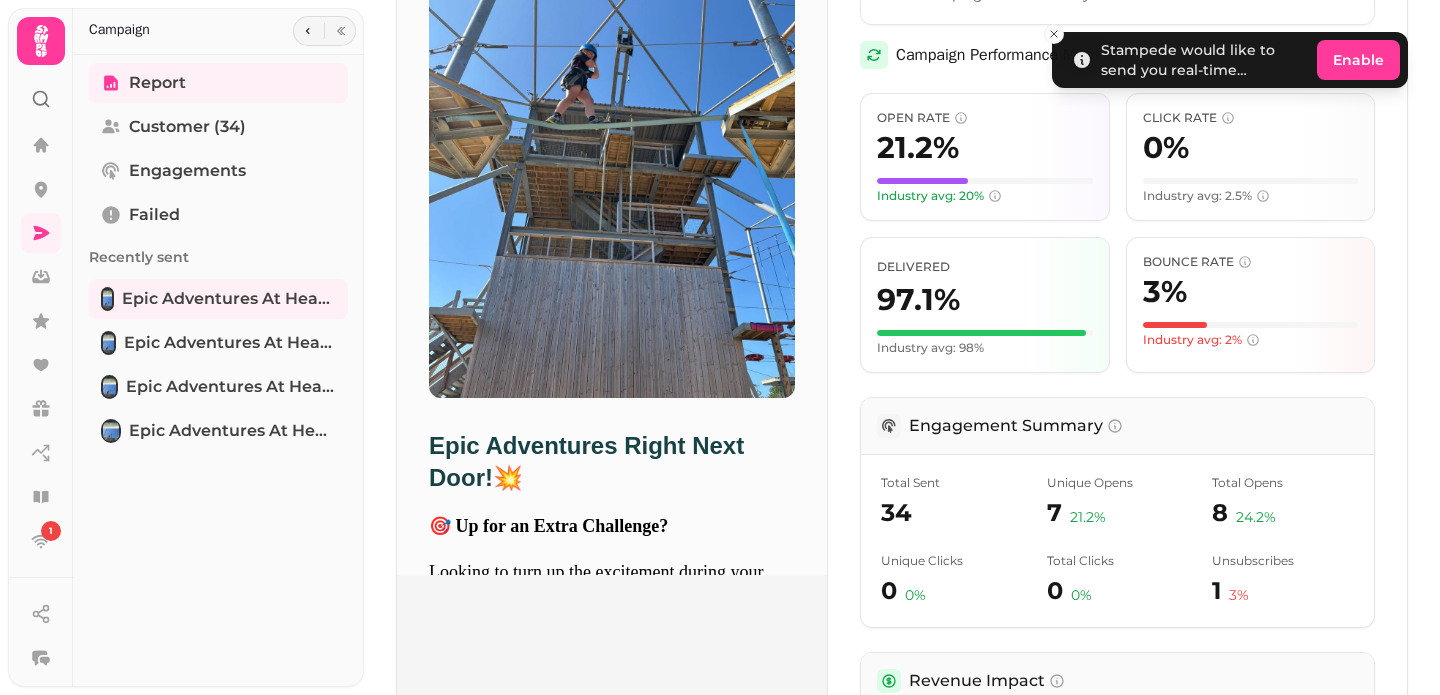 scroll, scrollTop: 389, scrollLeft: 0, axis: vertical 